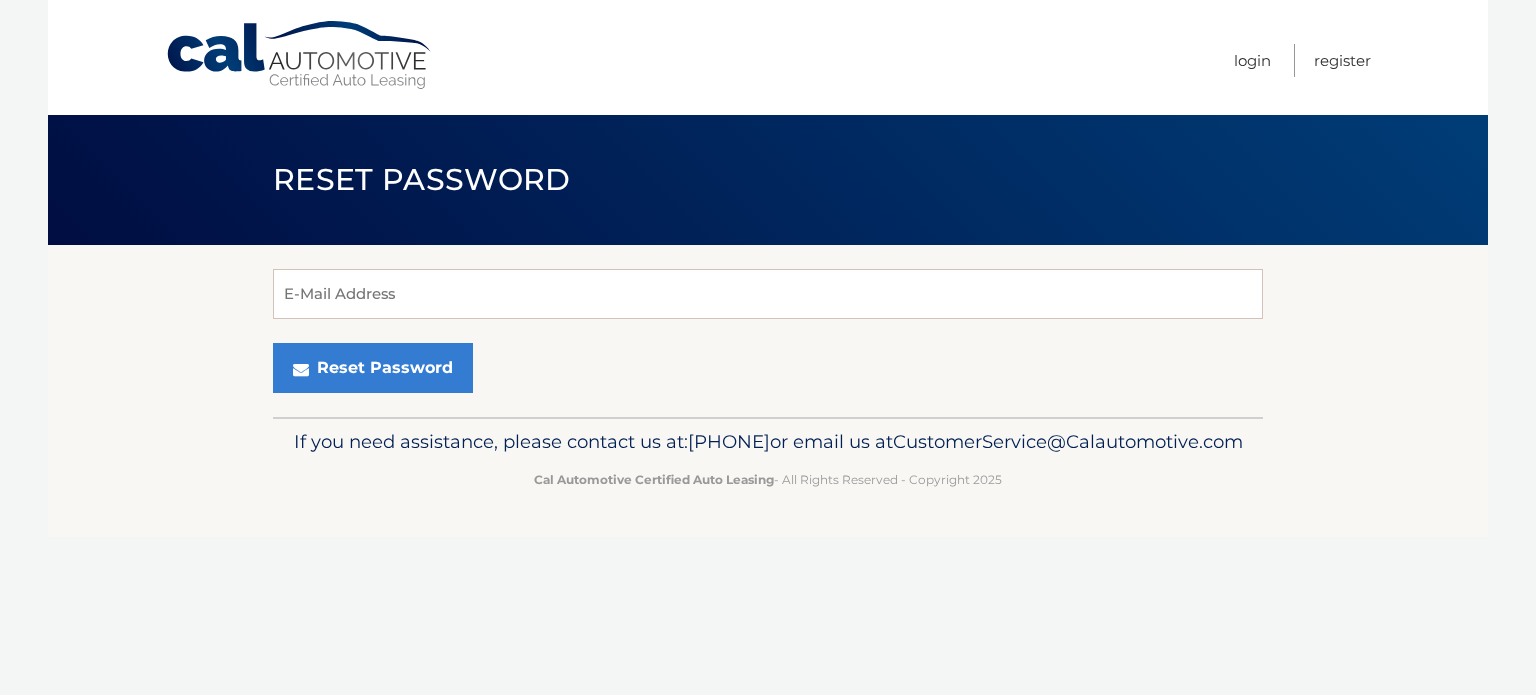 scroll, scrollTop: 0, scrollLeft: 0, axis: both 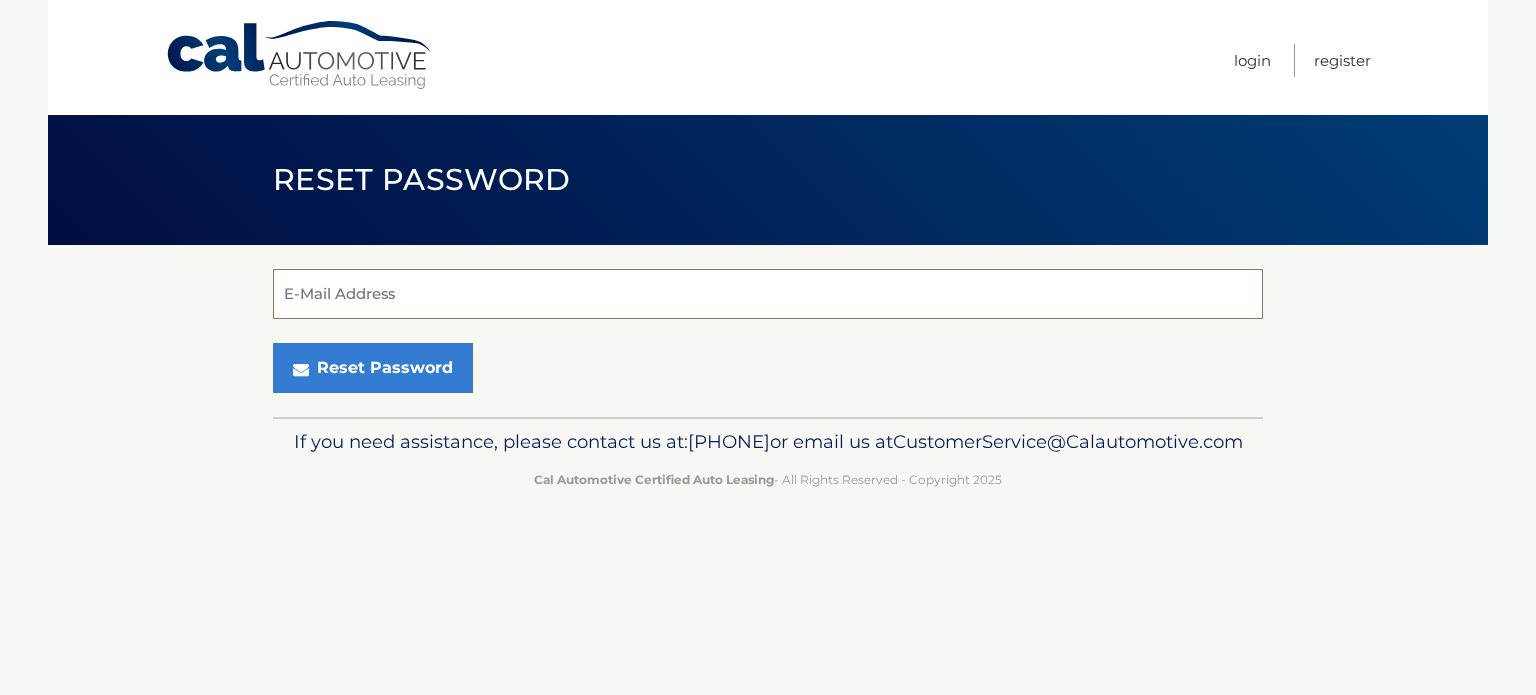 click on "E-Mail Address" at bounding box center [768, 294] 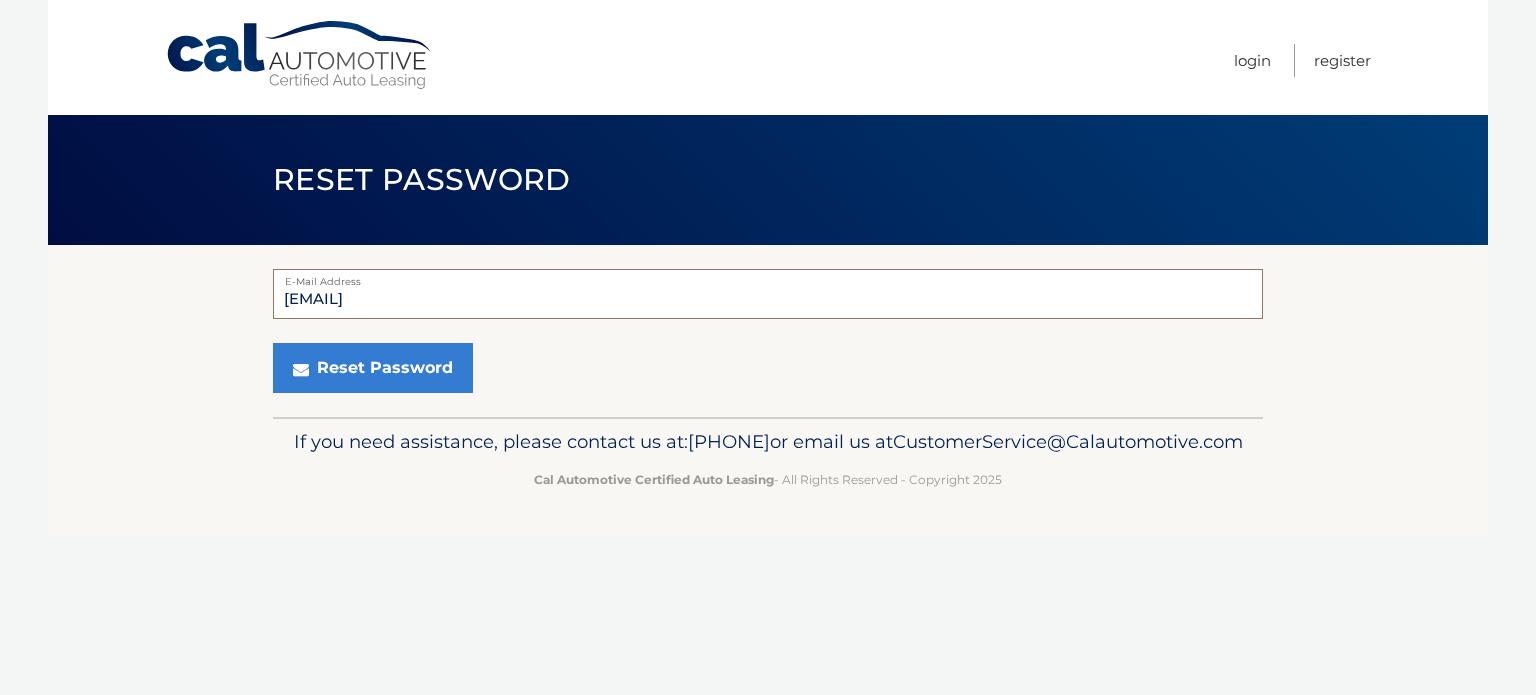 type on "[EMAIL]" 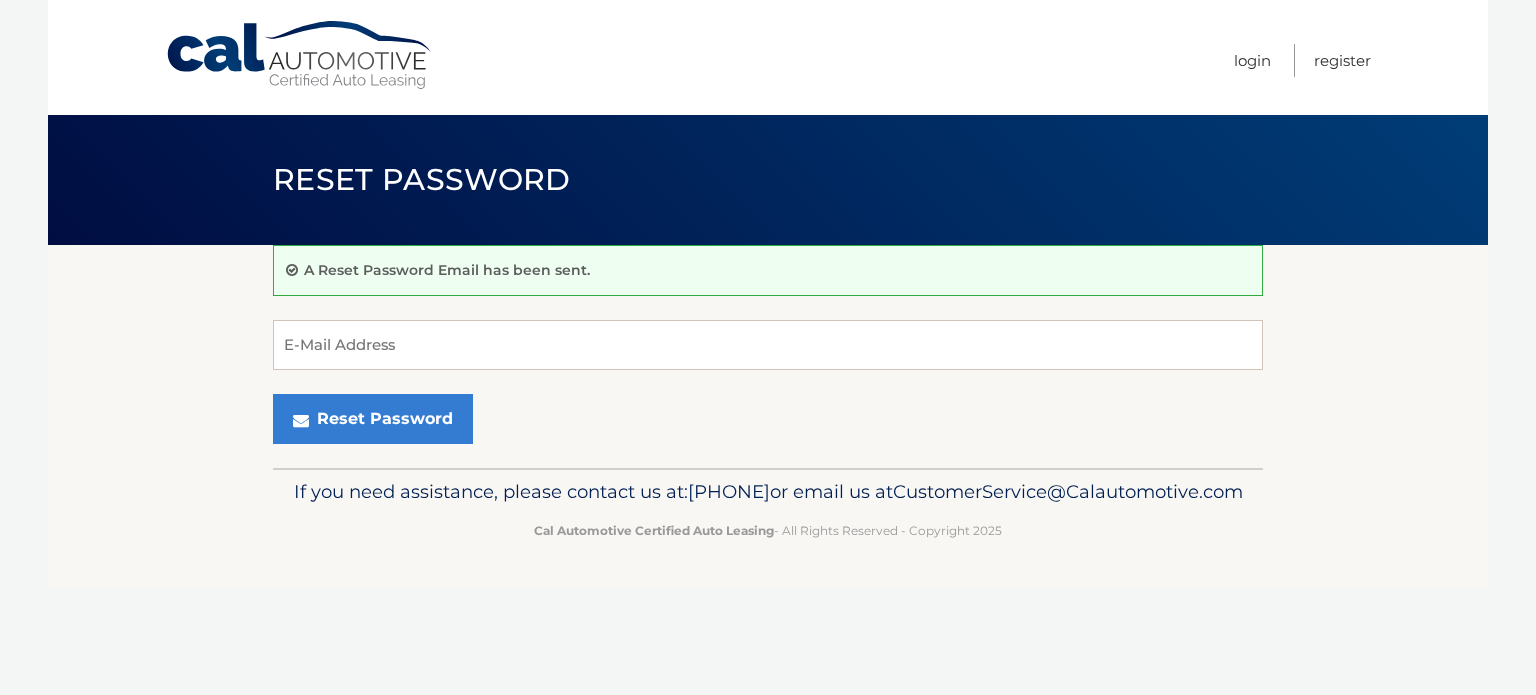 scroll, scrollTop: 0, scrollLeft: 0, axis: both 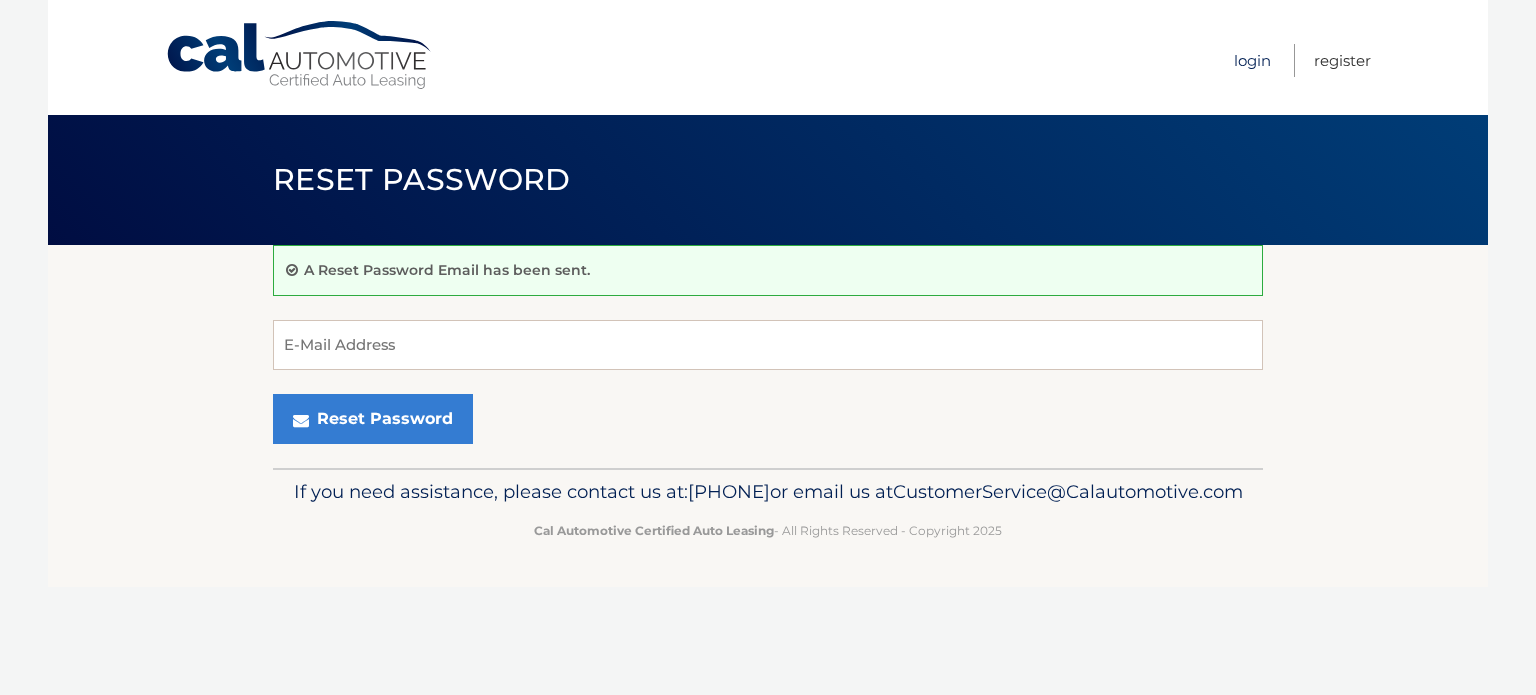 click on "Login" at bounding box center [1252, 60] 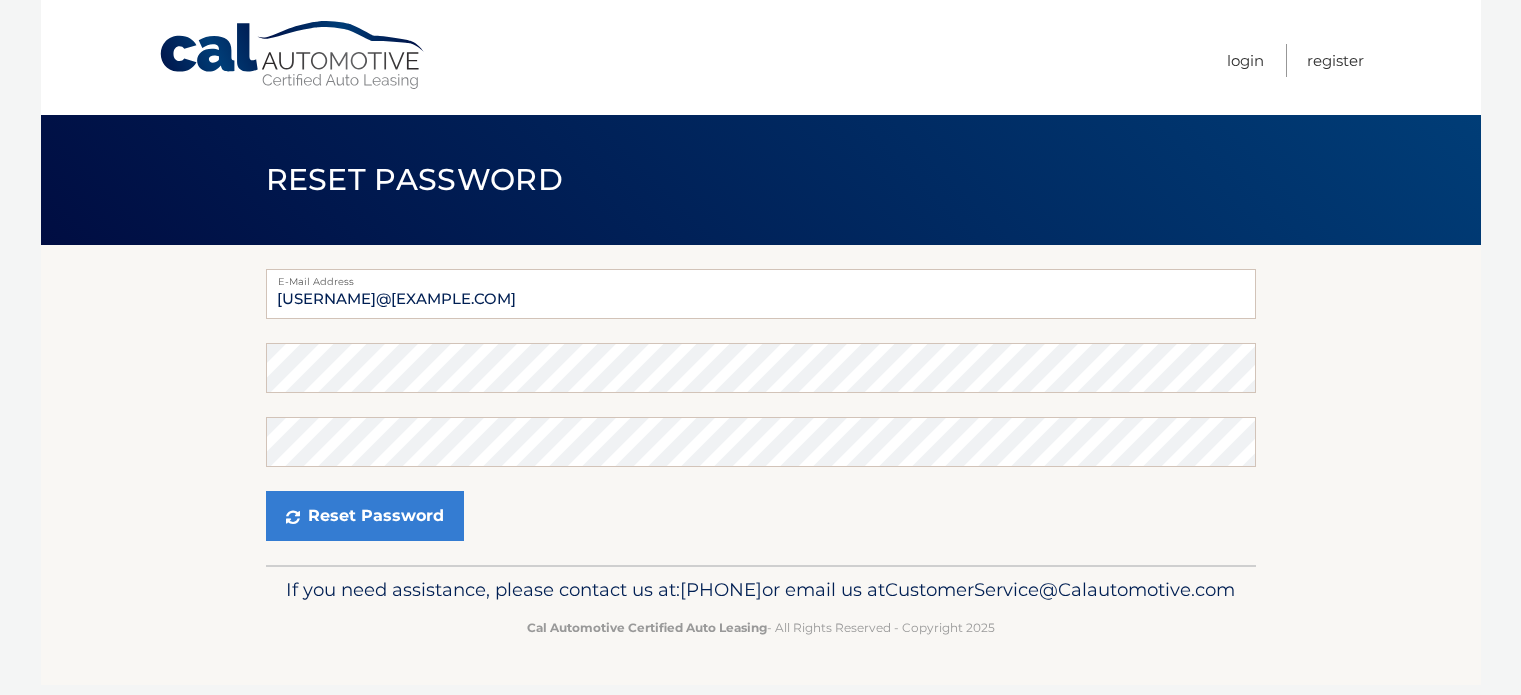 scroll, scrollTop: 0, scrollLeft: 0, axis: both 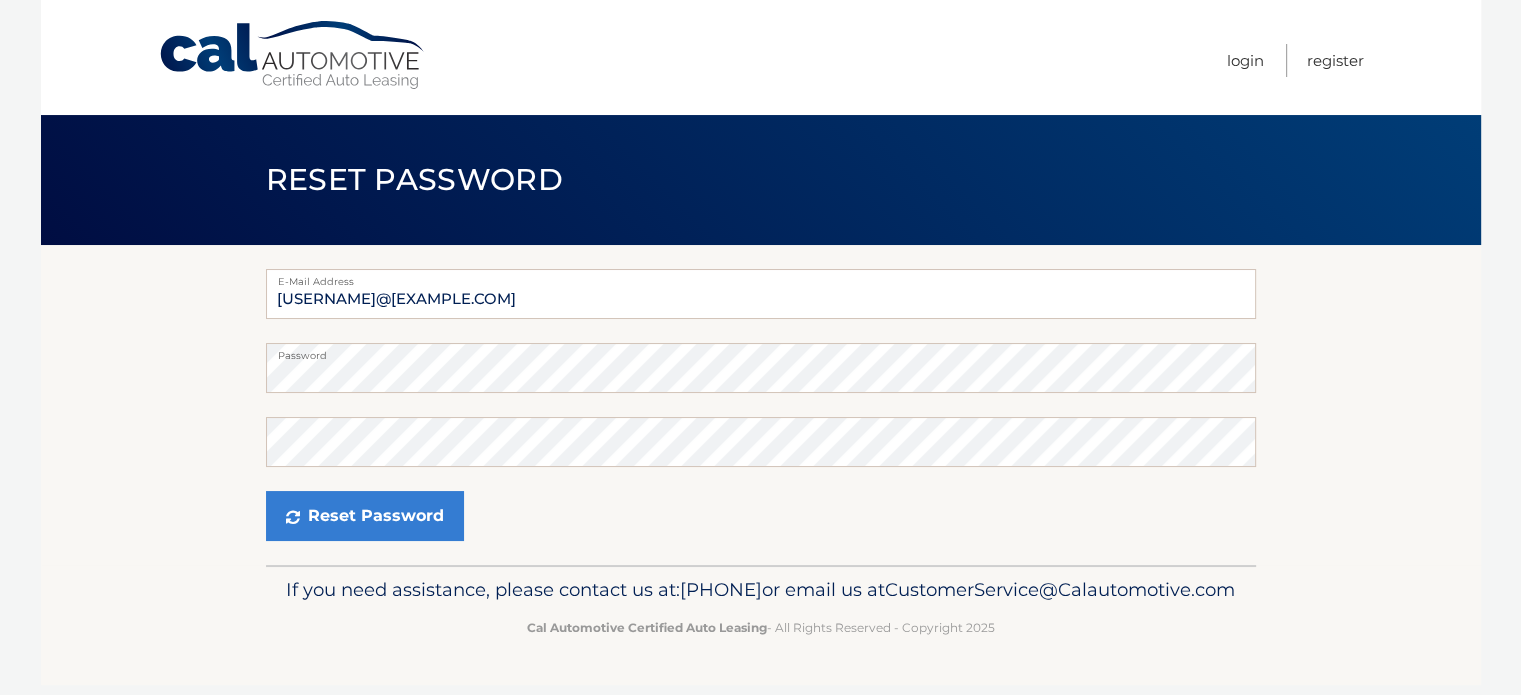 click on "Password" at bounding box center [761, 351] 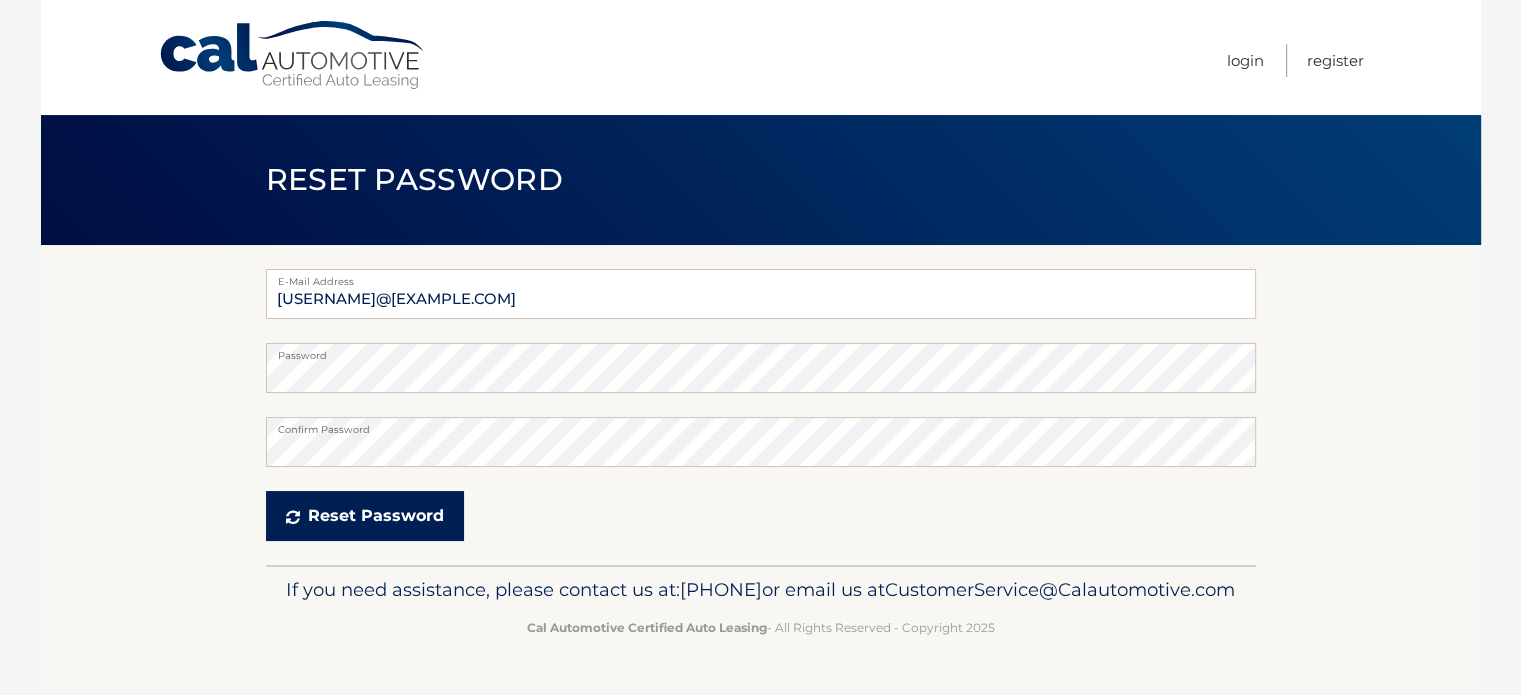click on "Reset Password" at bounding box center [365, 516] 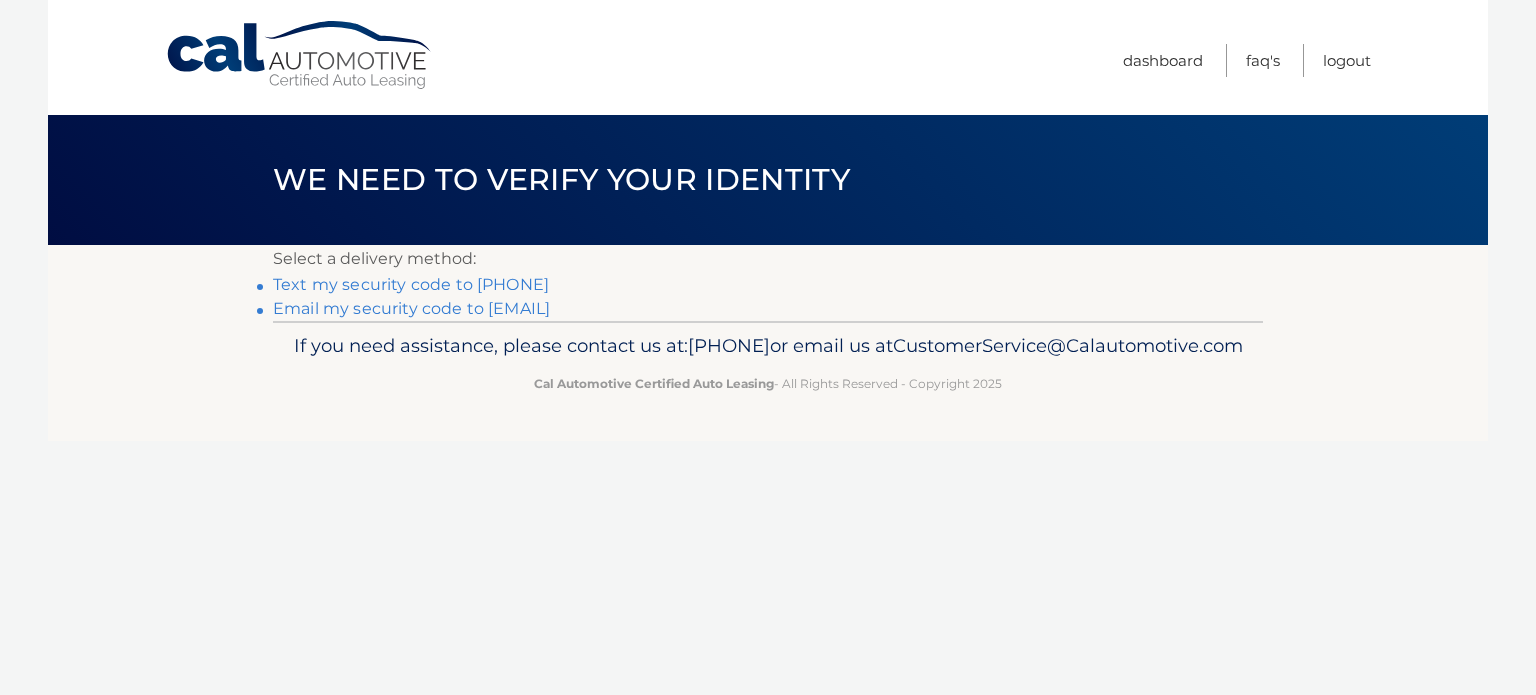 scroll, scrollTop: 0, scrollLeft: 0, axis: both 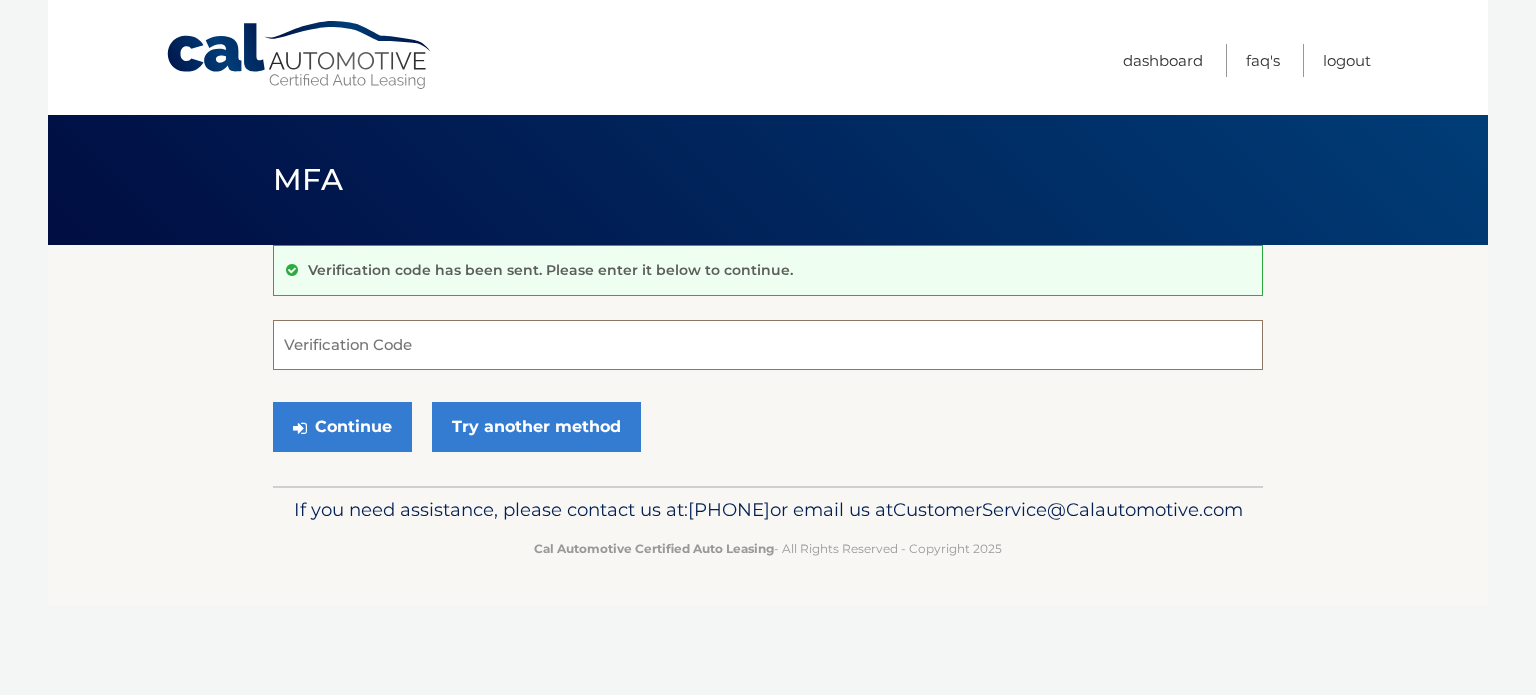 click on "Verification Code" at bounding box center (768, 345) 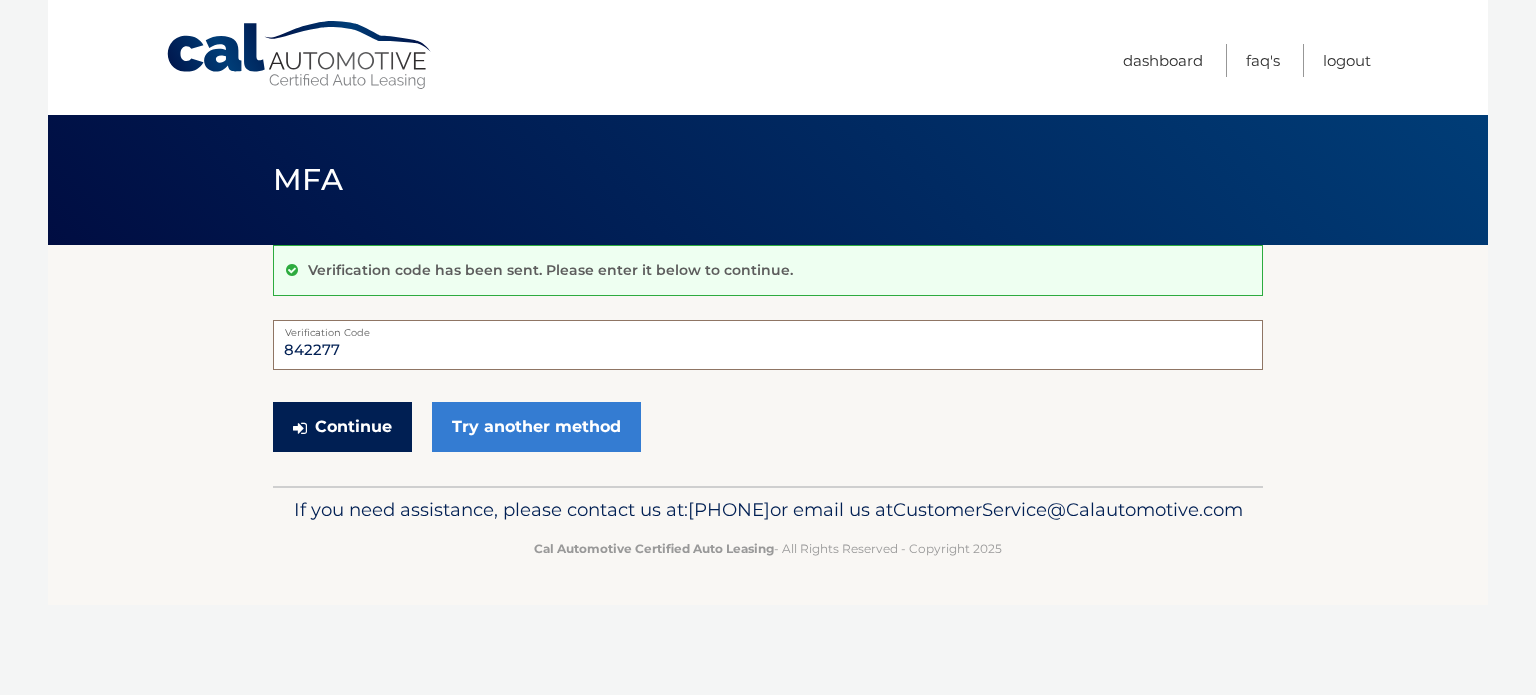 type on "842277" 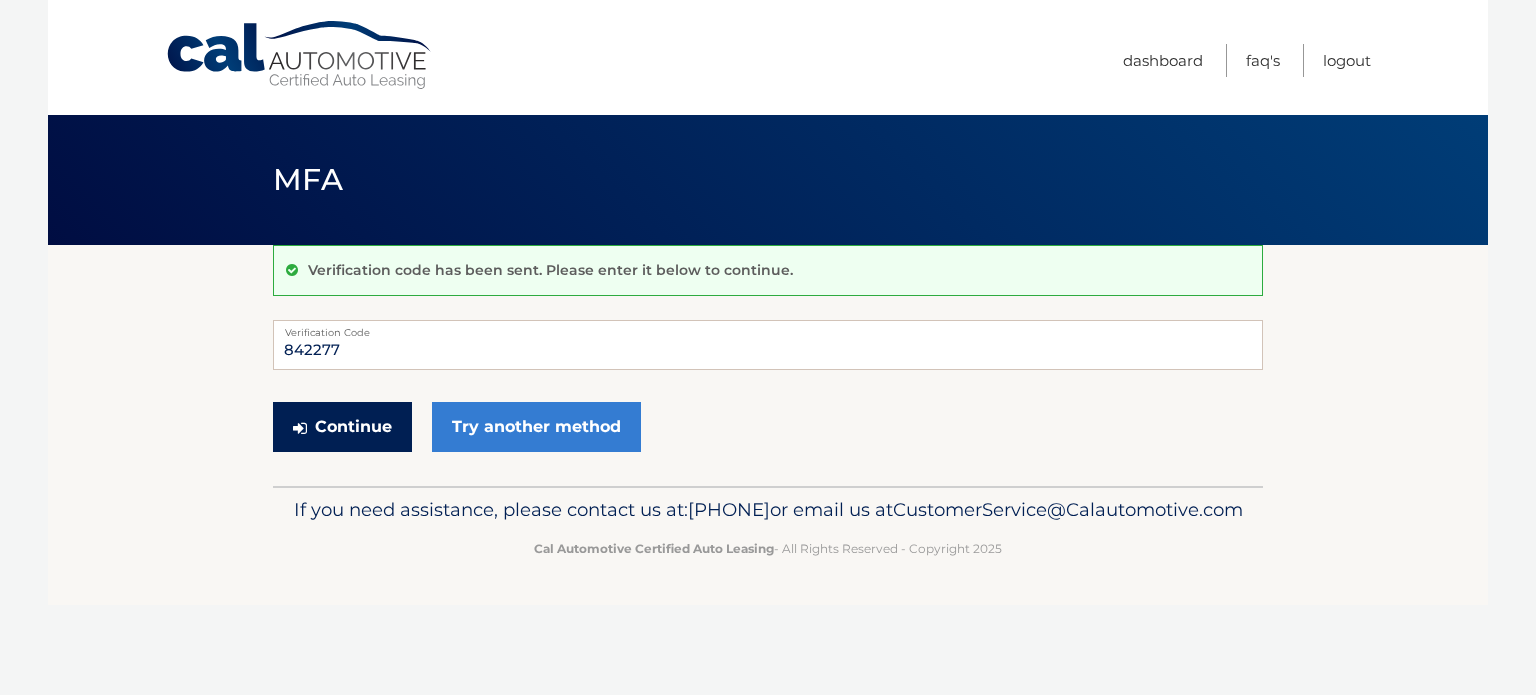 click on "Continue" at bounding box center [342, 427] 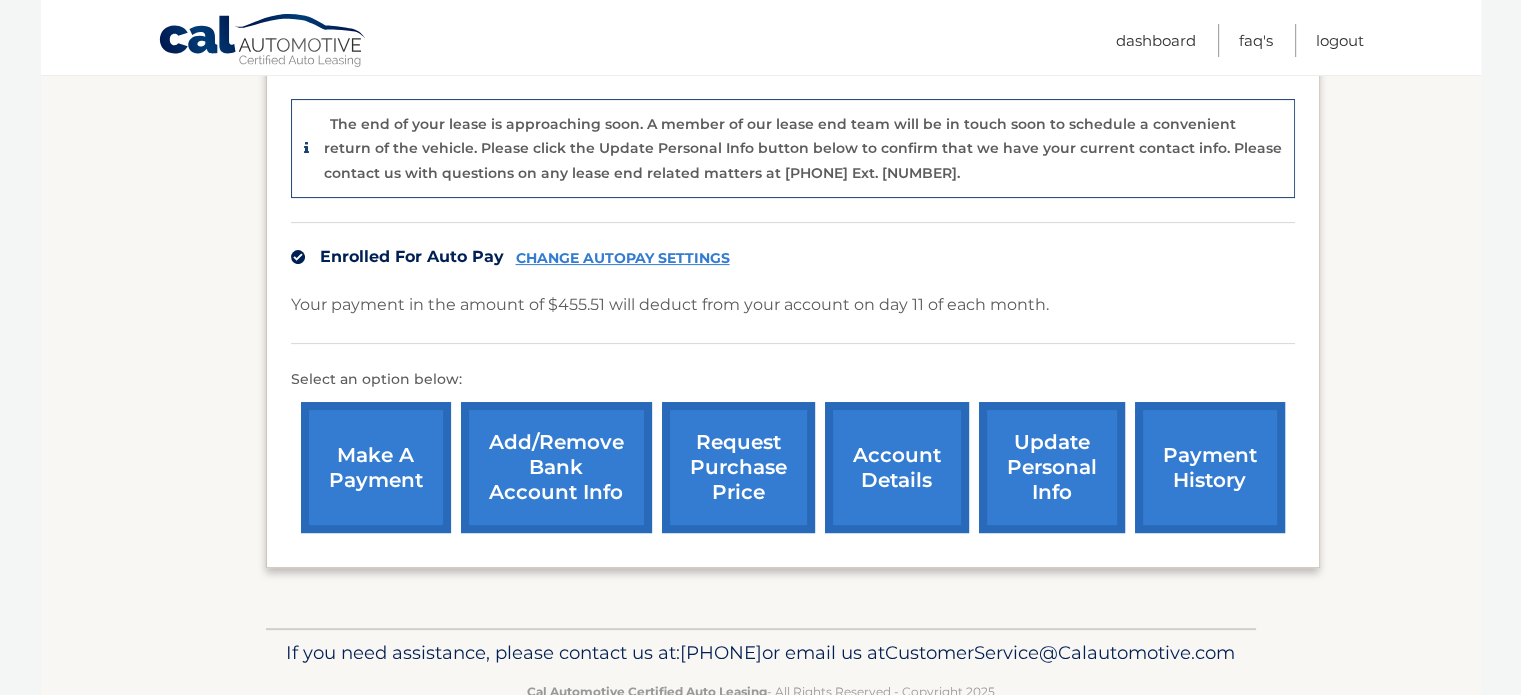 scroll, scrollTop: 520, scrollLeft: 0, axis: vertical 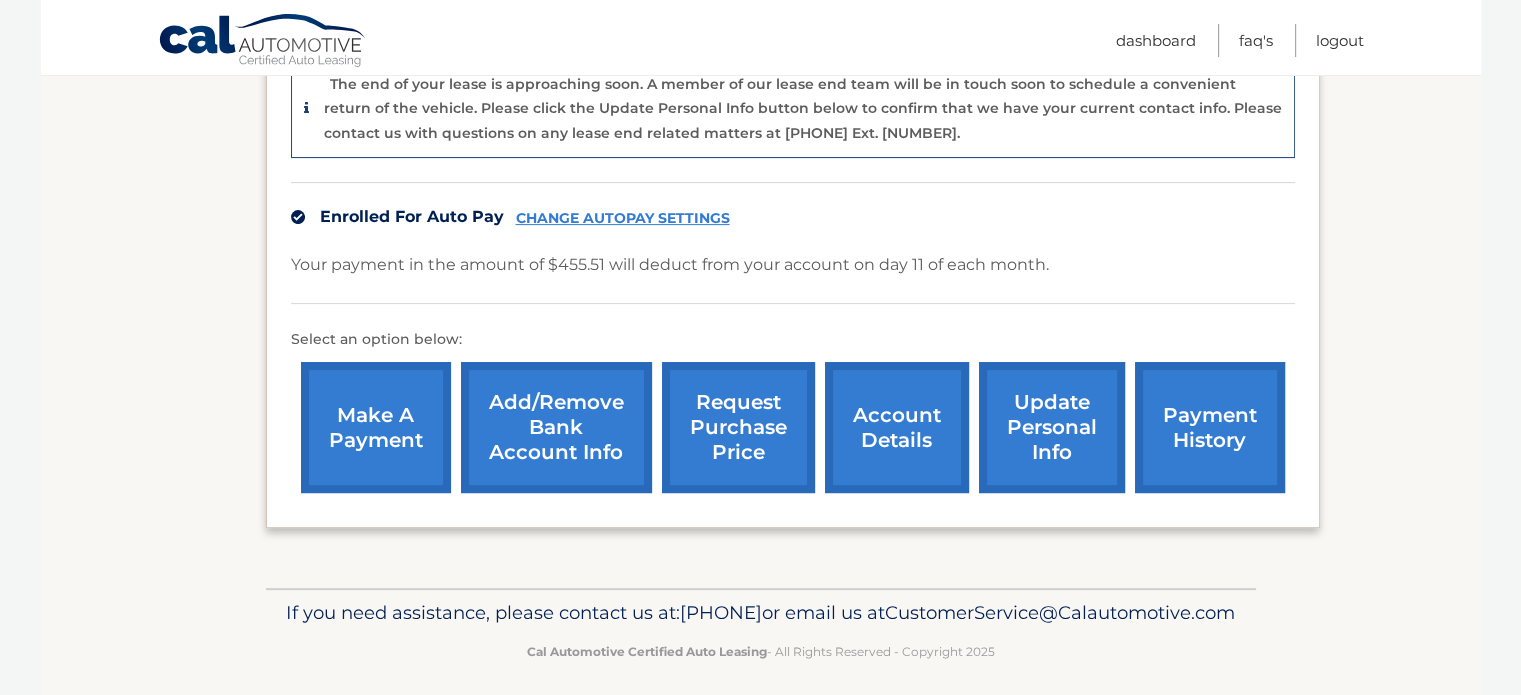 click on "account details" at bounding box center [897, 427] 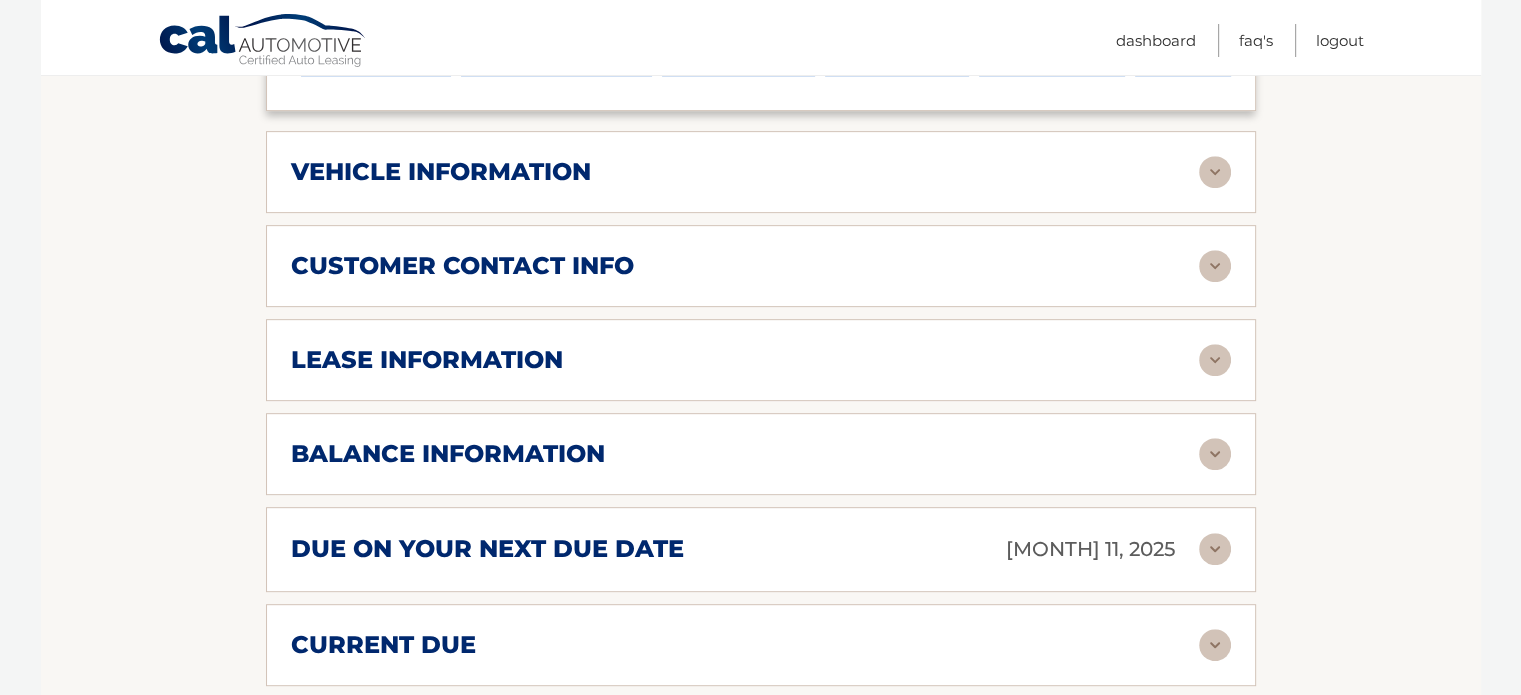 scroll, scrollTop: 880, scrollLeft: 0, axis: vertical 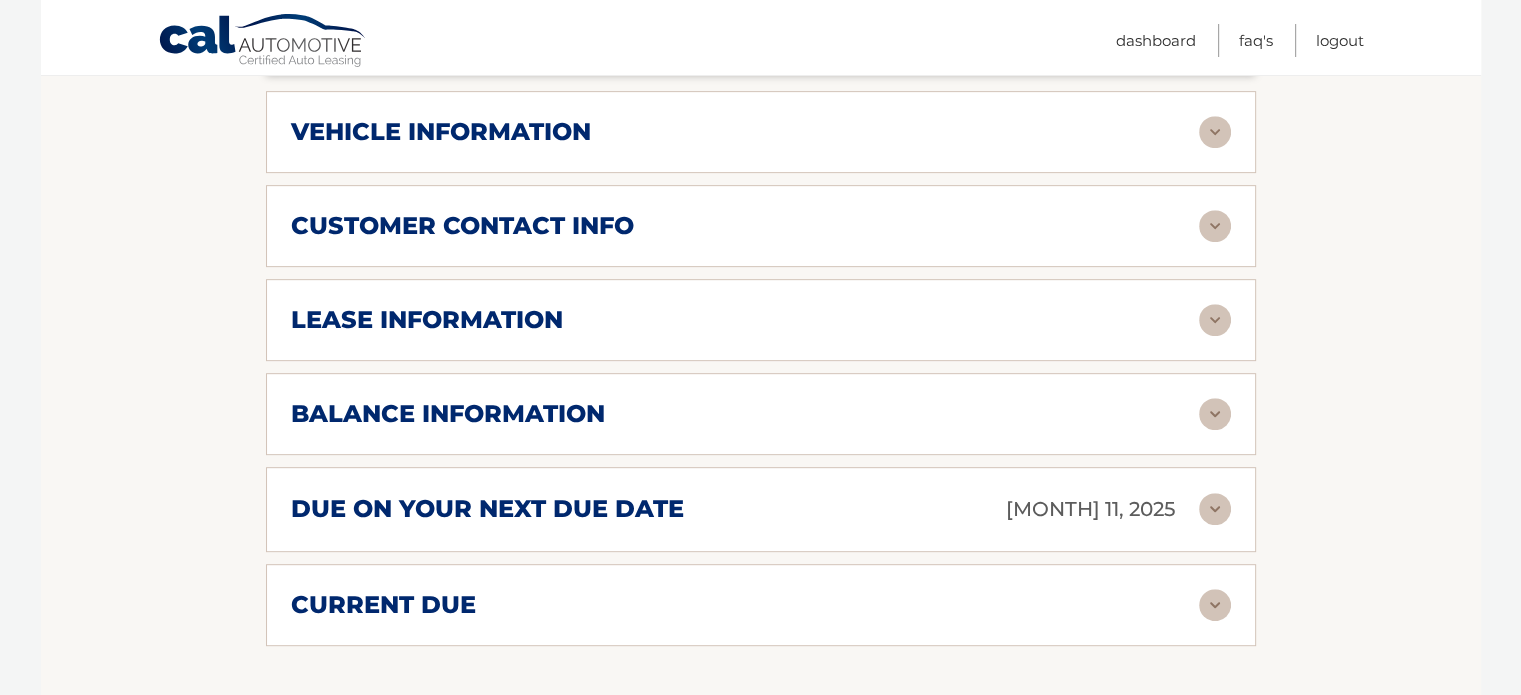 click at bounding box center [1215, 414] 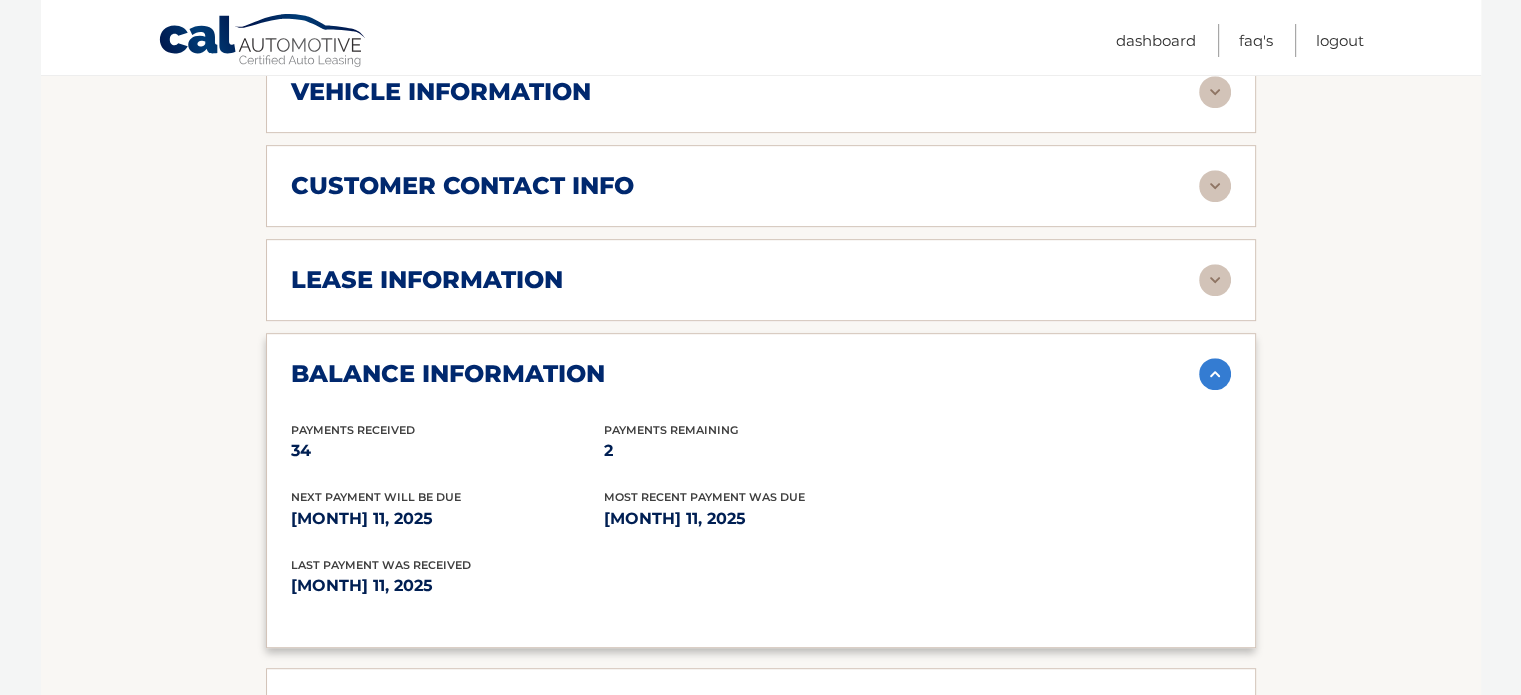 scroll, scrollTop: 1160, scrollLeft: 0, axis: vertical 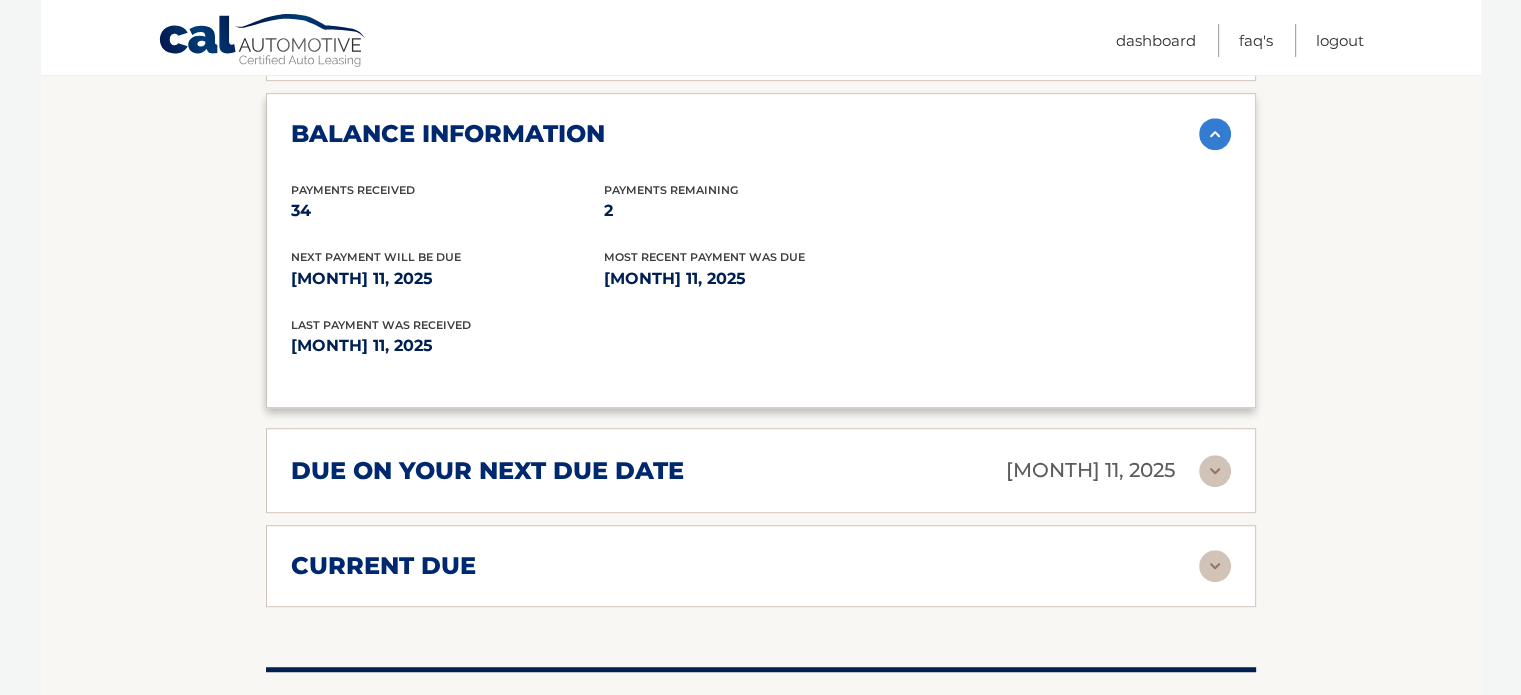 click at bounding box center (1215, 566) 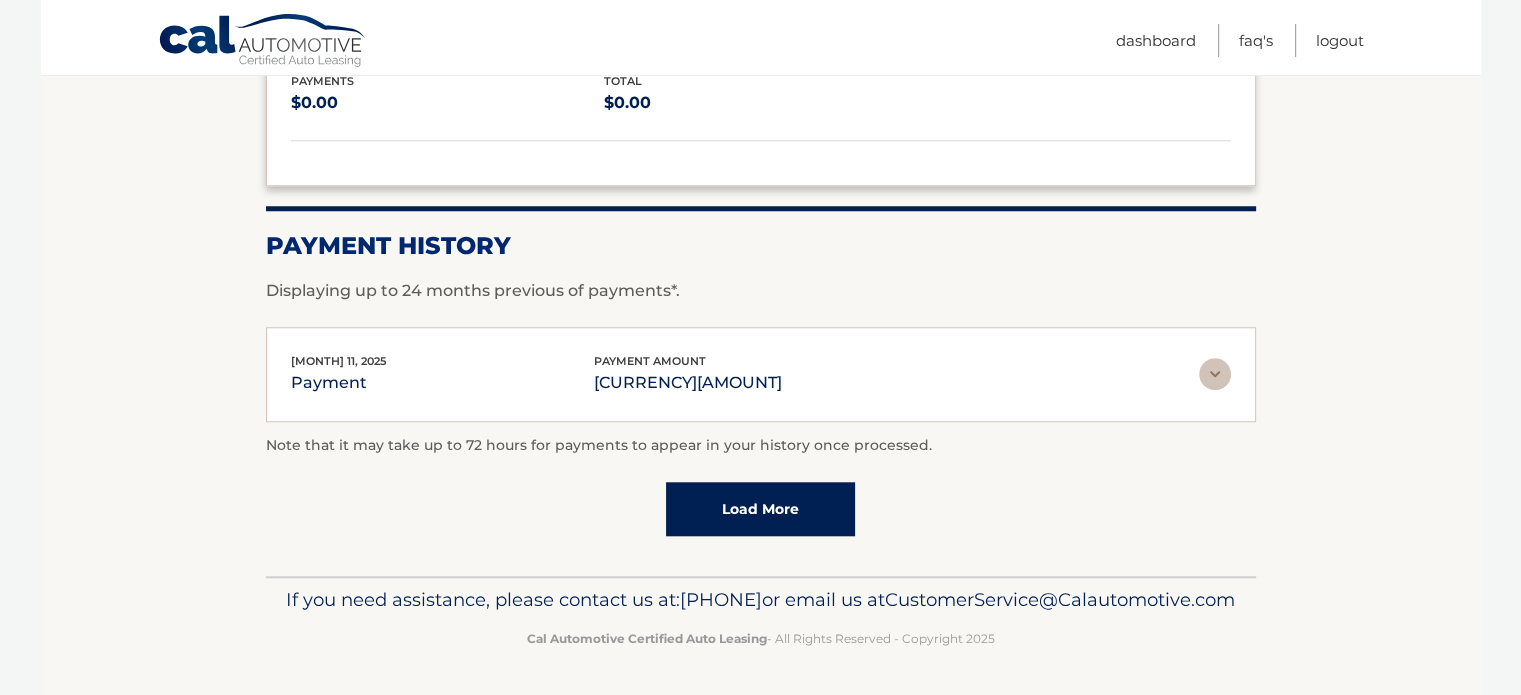scroll, scrollTop: 1820, scrollLeft: 0, axis: vertical 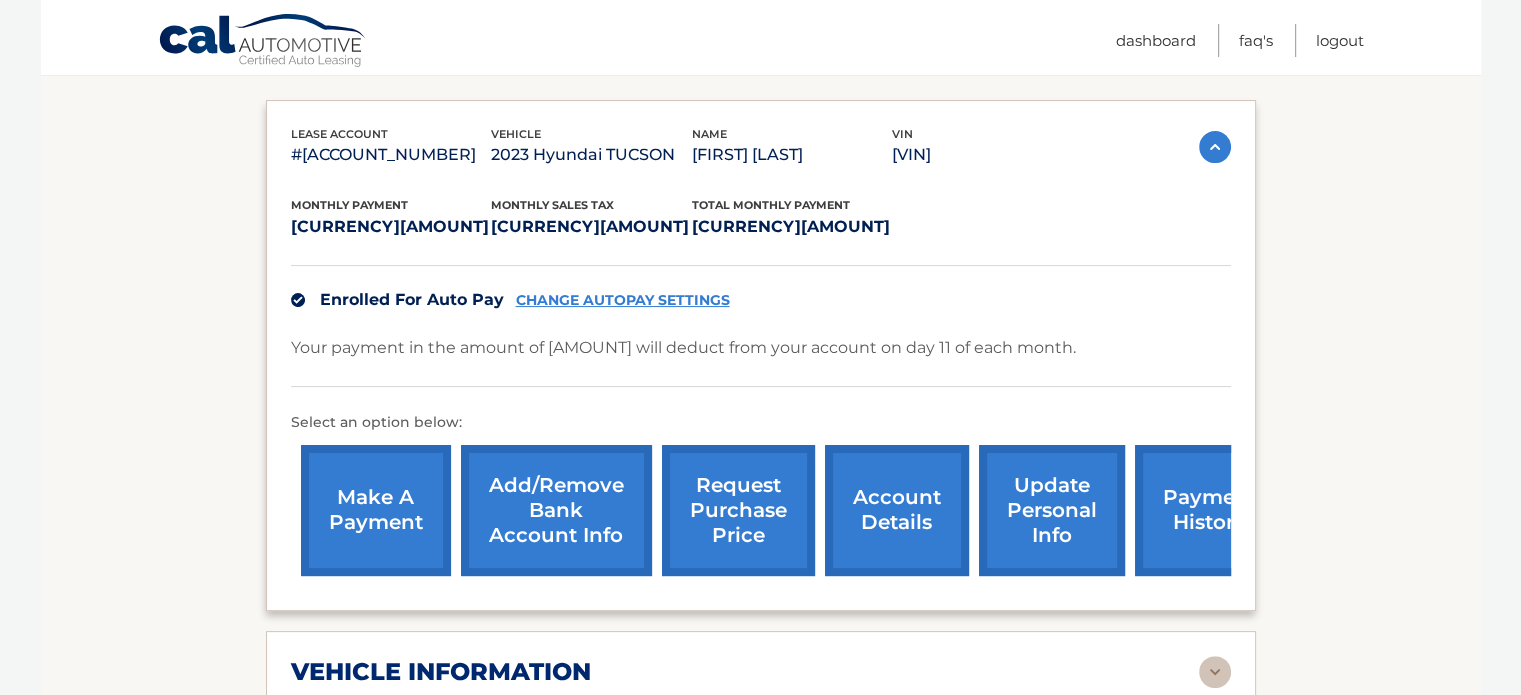 click on "Account Details
|
#[ACCOUNT_NUMBER]
Back to Dashboard
Manage Your Lease
lease account
#[ACCOUNT_NUMBER]
vehicle
2023 Hyundai [VEHICLE_MODEL]
name
[FIRST] [LAST]
vin
[VIN]" at bounding box center (761, 1221) 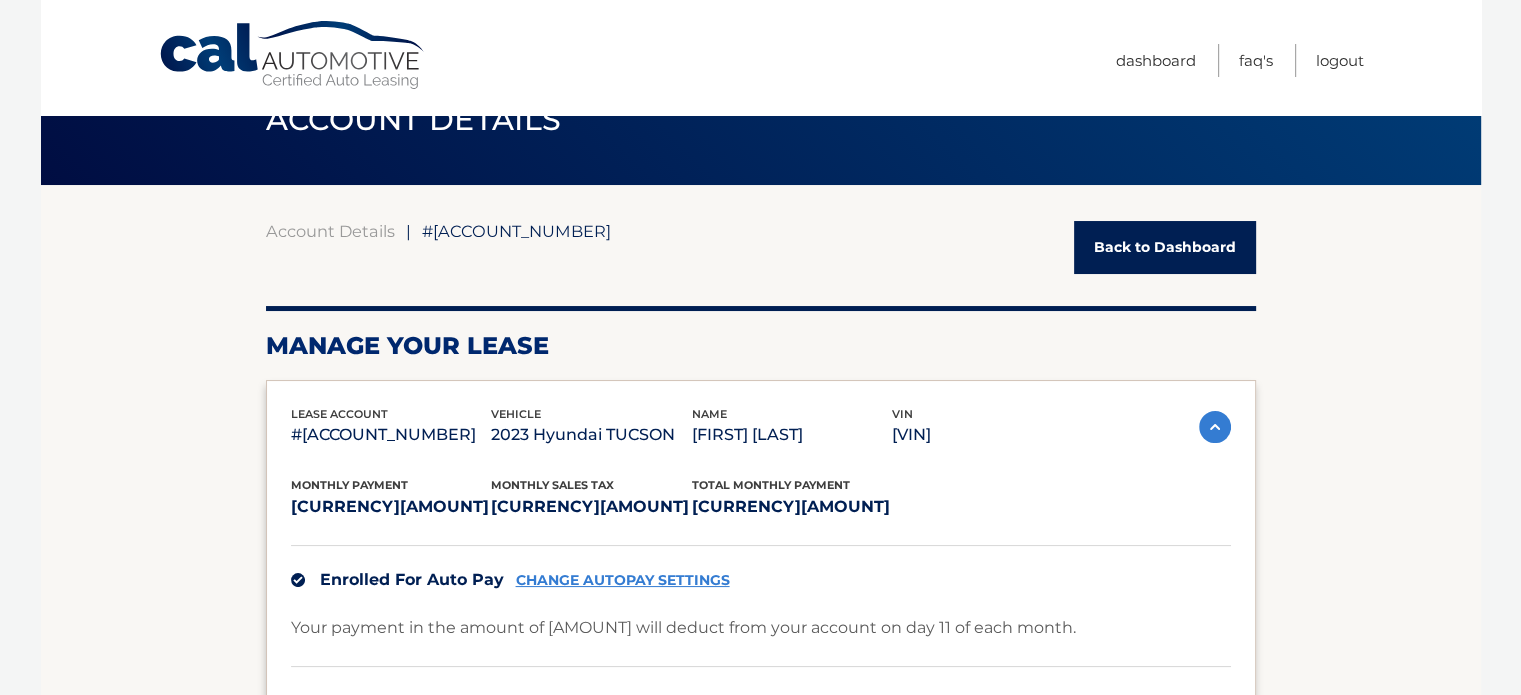 scroll, scrollTop: 20, scrollLeft: 0, axis: vertical 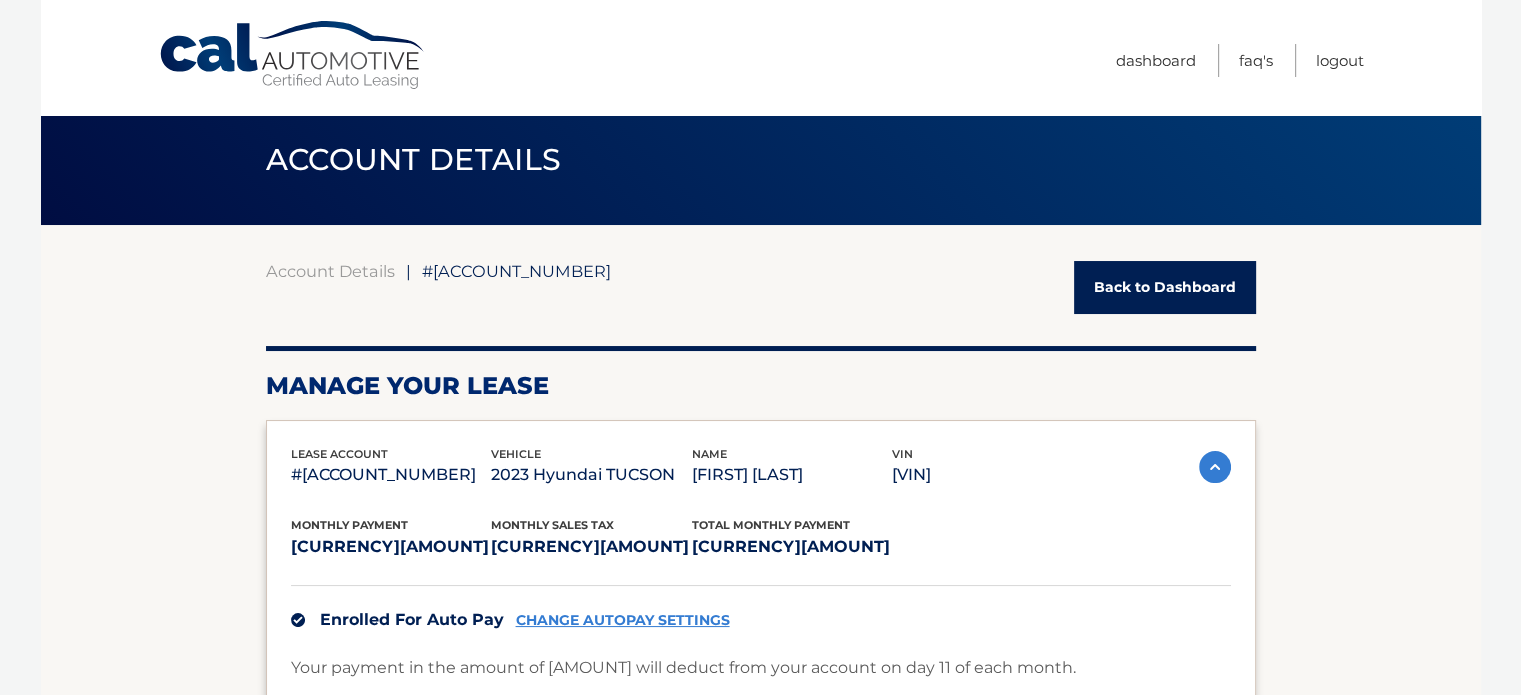 click on "Back to Dashboard" at bounding box center (1165, 287) 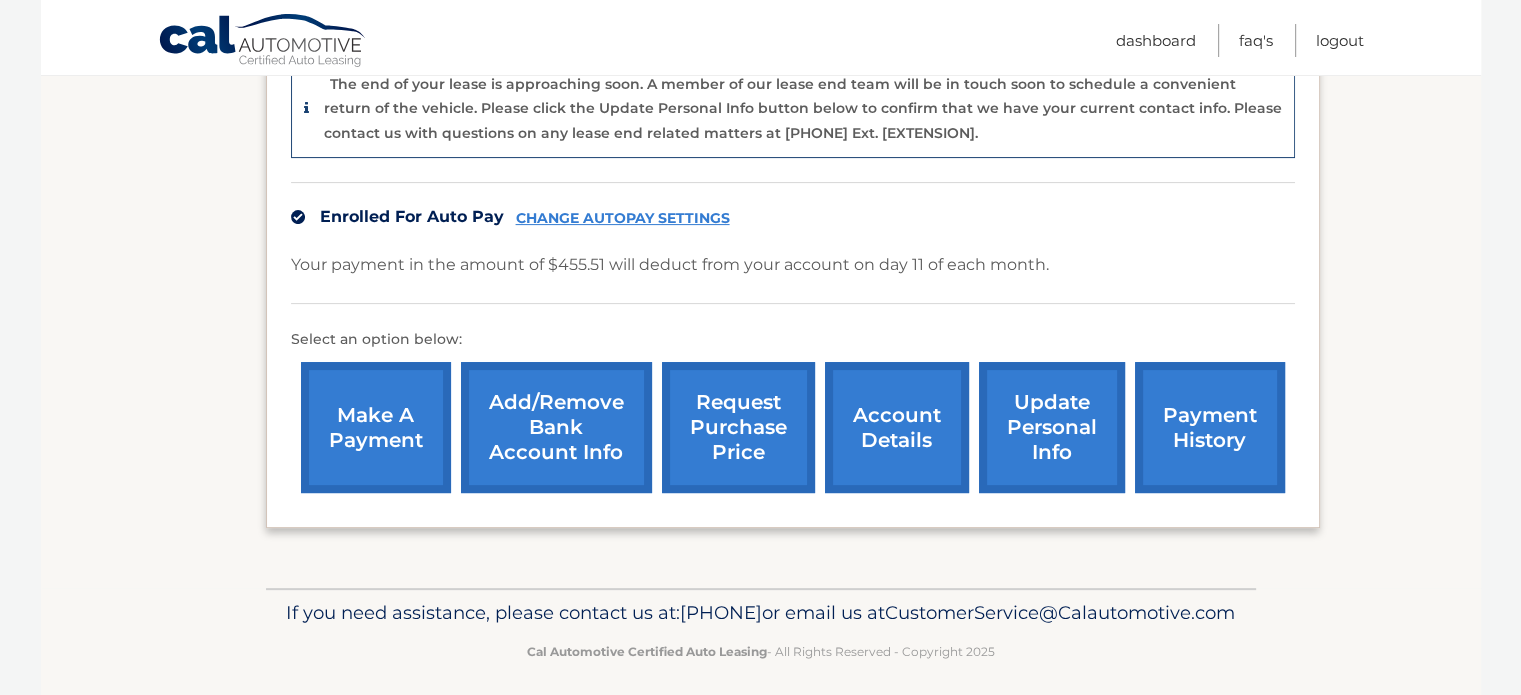 scroll, scrollTop: 560, scrollLeft: 0, axis: vertical 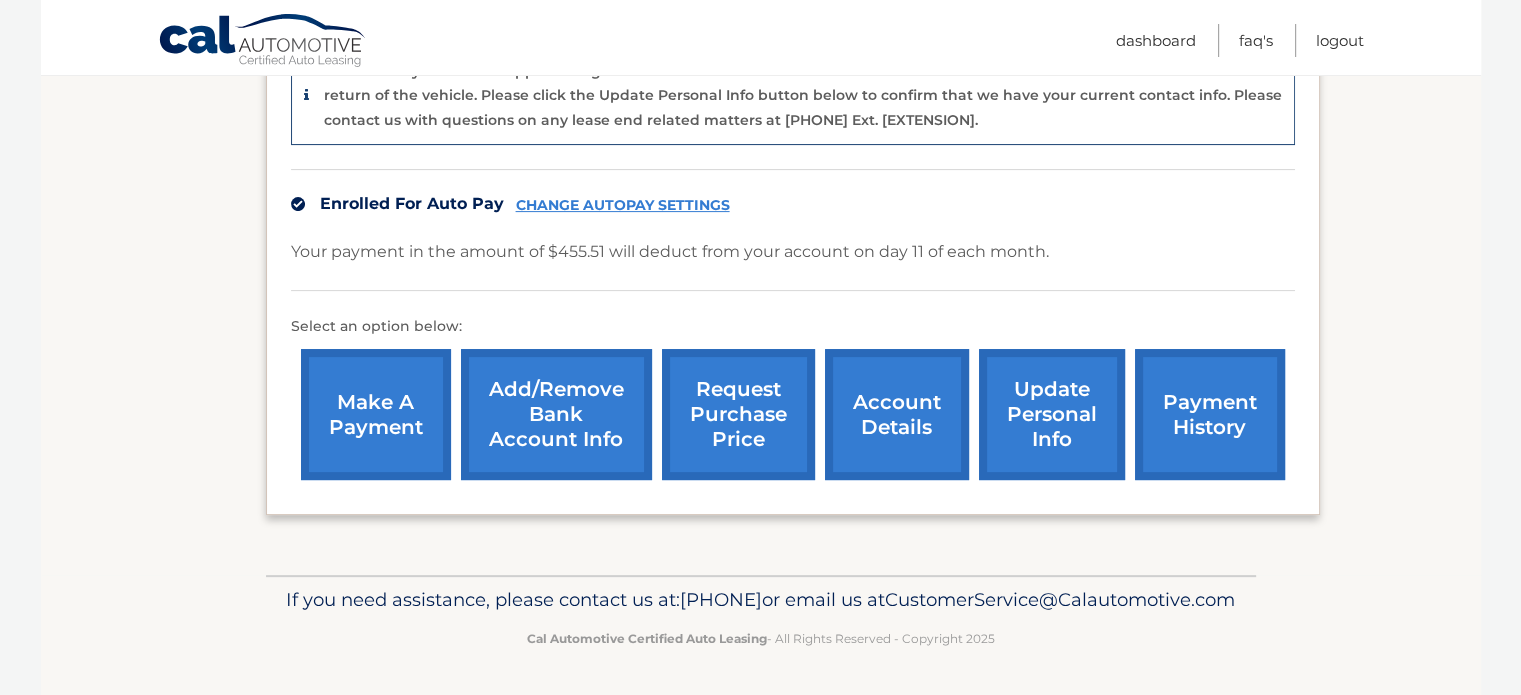 click on "request purchase price" at bounding box center (738, 414) 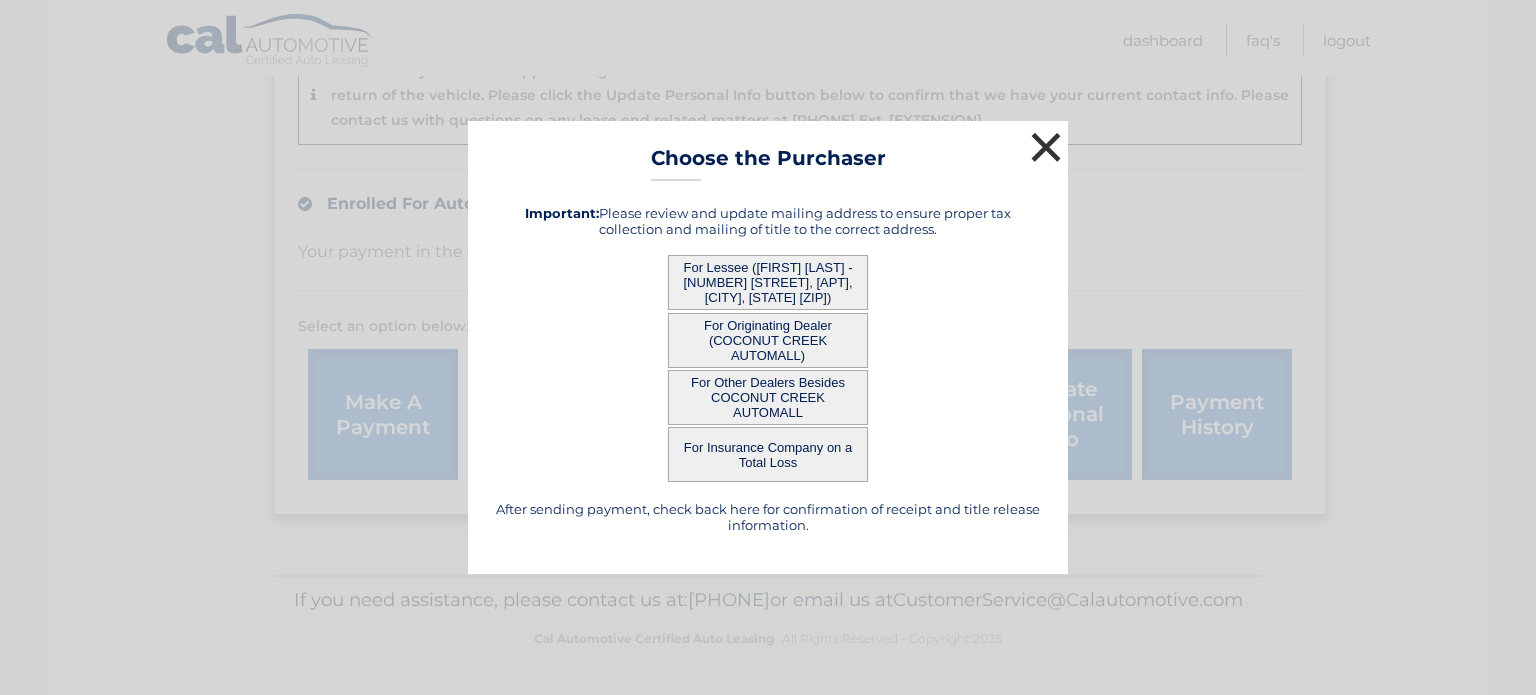 click on "×" at bounding box center (1046, 147) 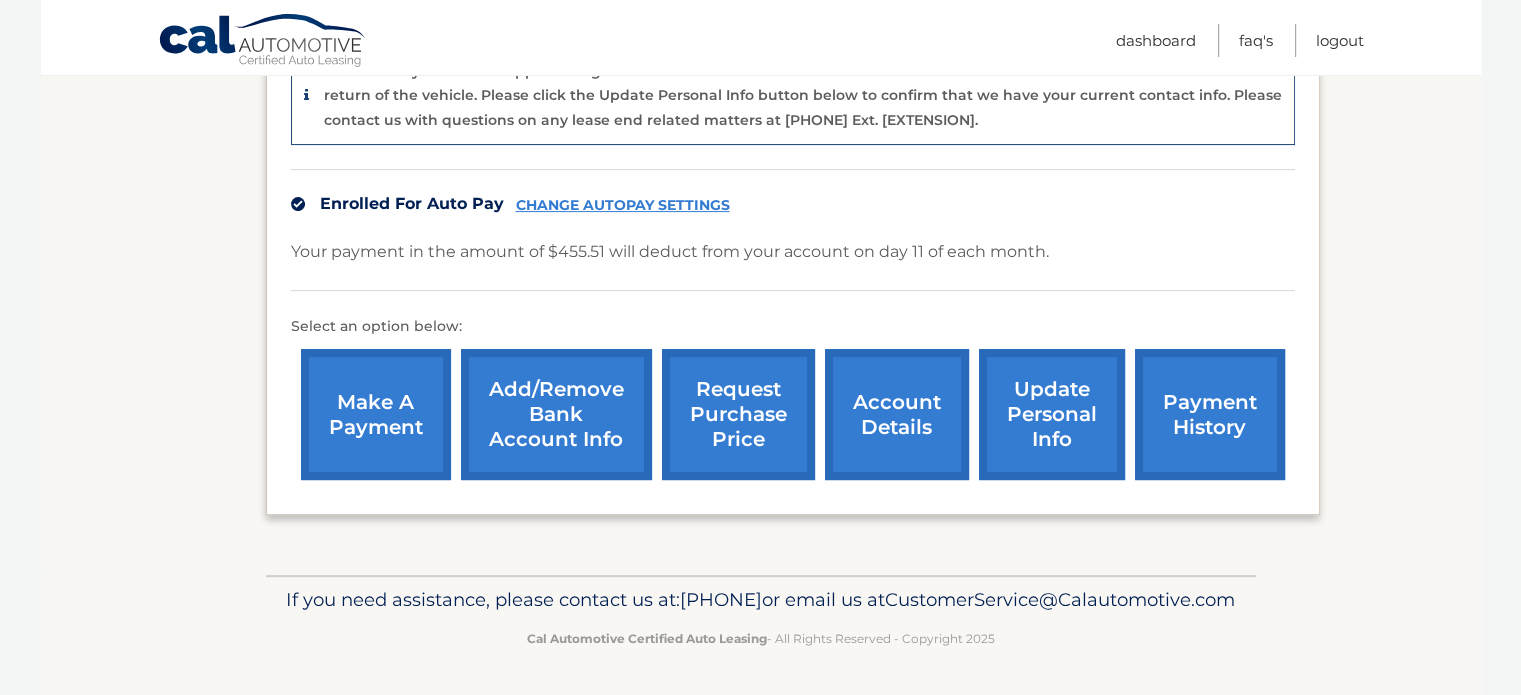 click on "my vehicles
Add a new lease
lease account
#44455536609
vehicle
2023 Hyundai TUCSON
name
ROSSANA GARCIA-STELLA
vin
5NMJA3AE9PH176908" at bounding box center (761, 143) 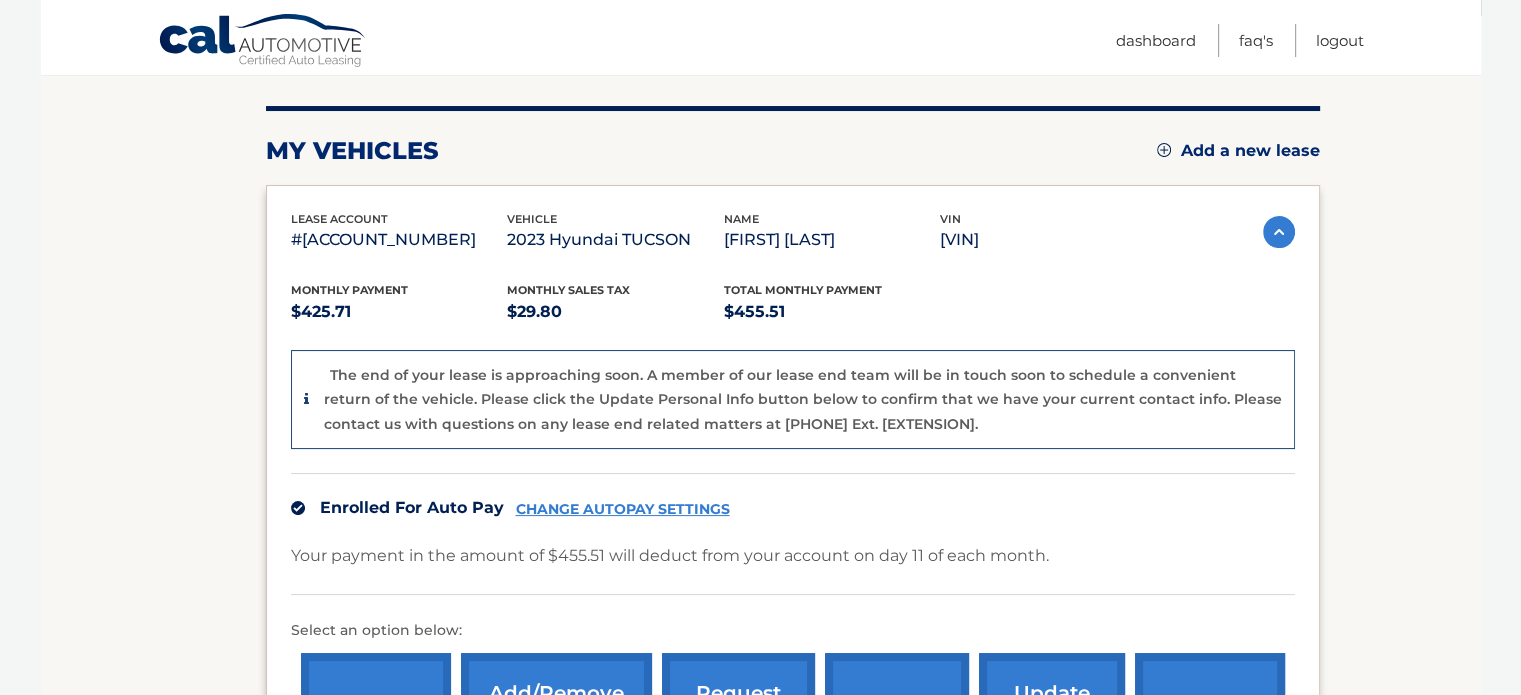 scroll, scrollTop: 69, scrollLeft: 0, axis: vertical 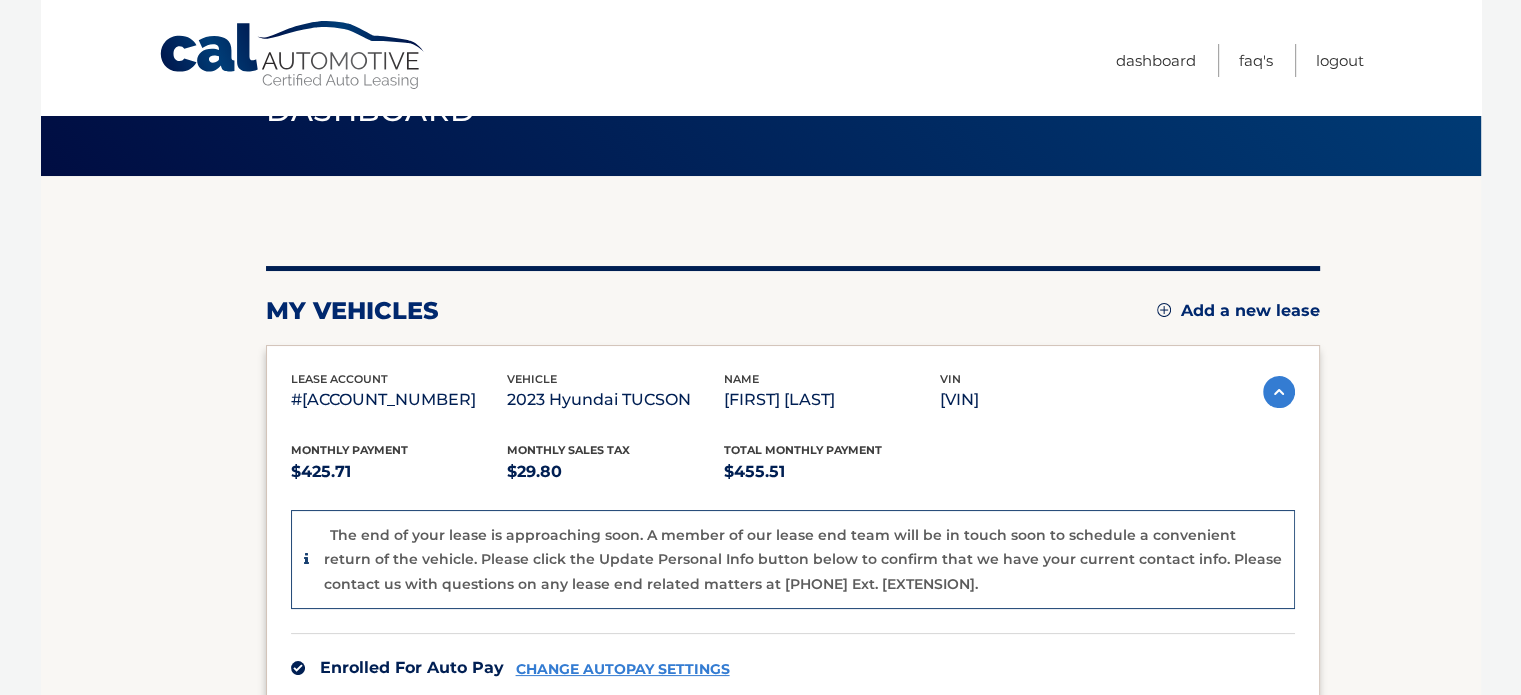 click at bounding box center (1279, 392) 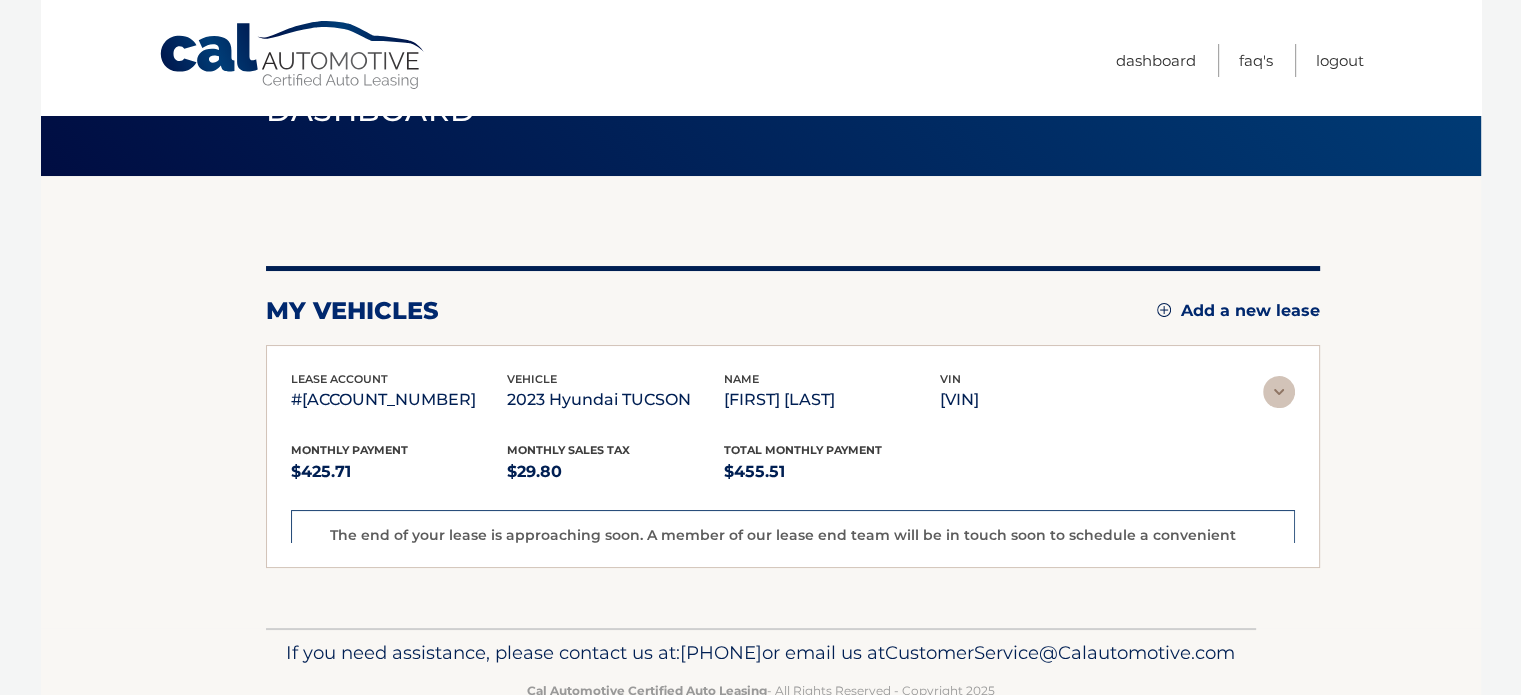 scroll, scrollTop: 51, scrollLeft: 0, axis: vertical 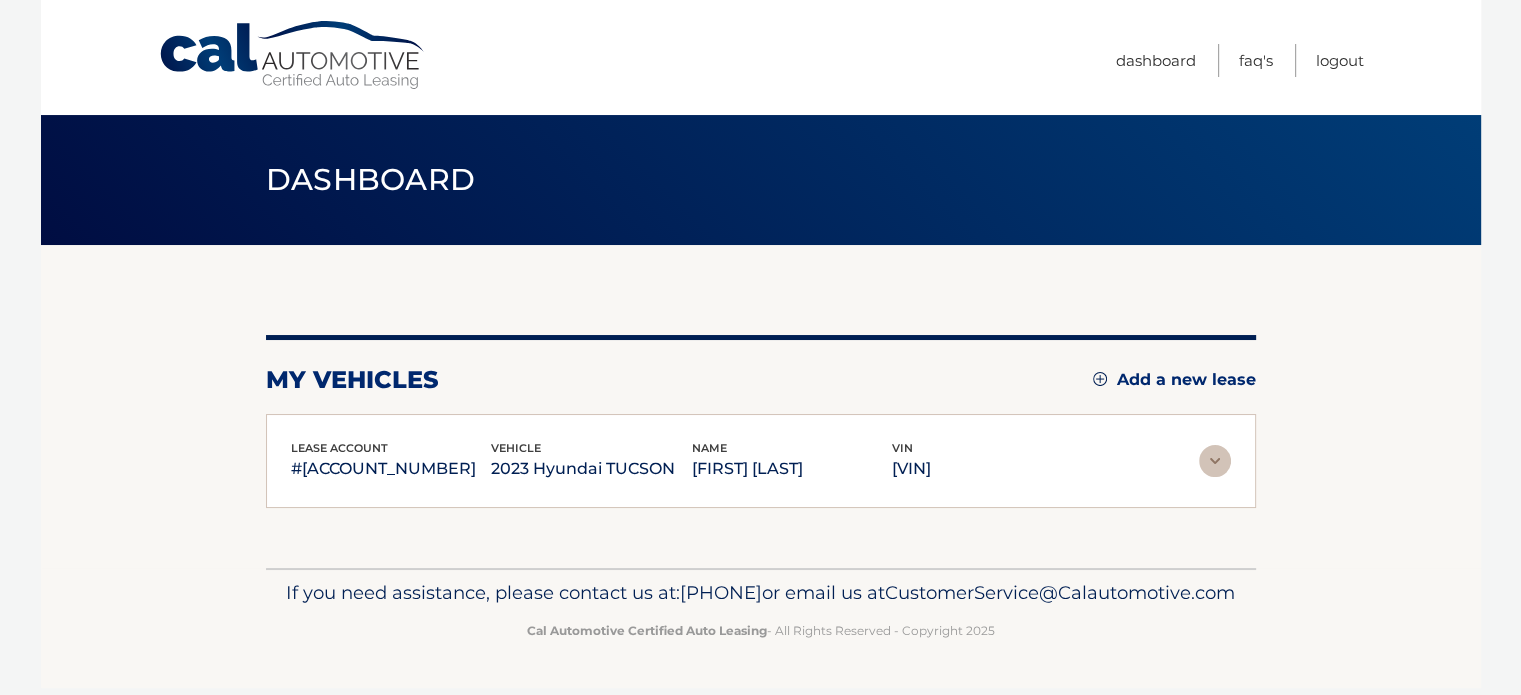 click on "my vehicles
Add a new lease
lease account
#44455536609
vehicle
2023 Hyundai TUCSON
name
ROSSANA GARCIA-STELLA
vin
5NMJA3AE9PH176908" at bounding box center [761, 406] 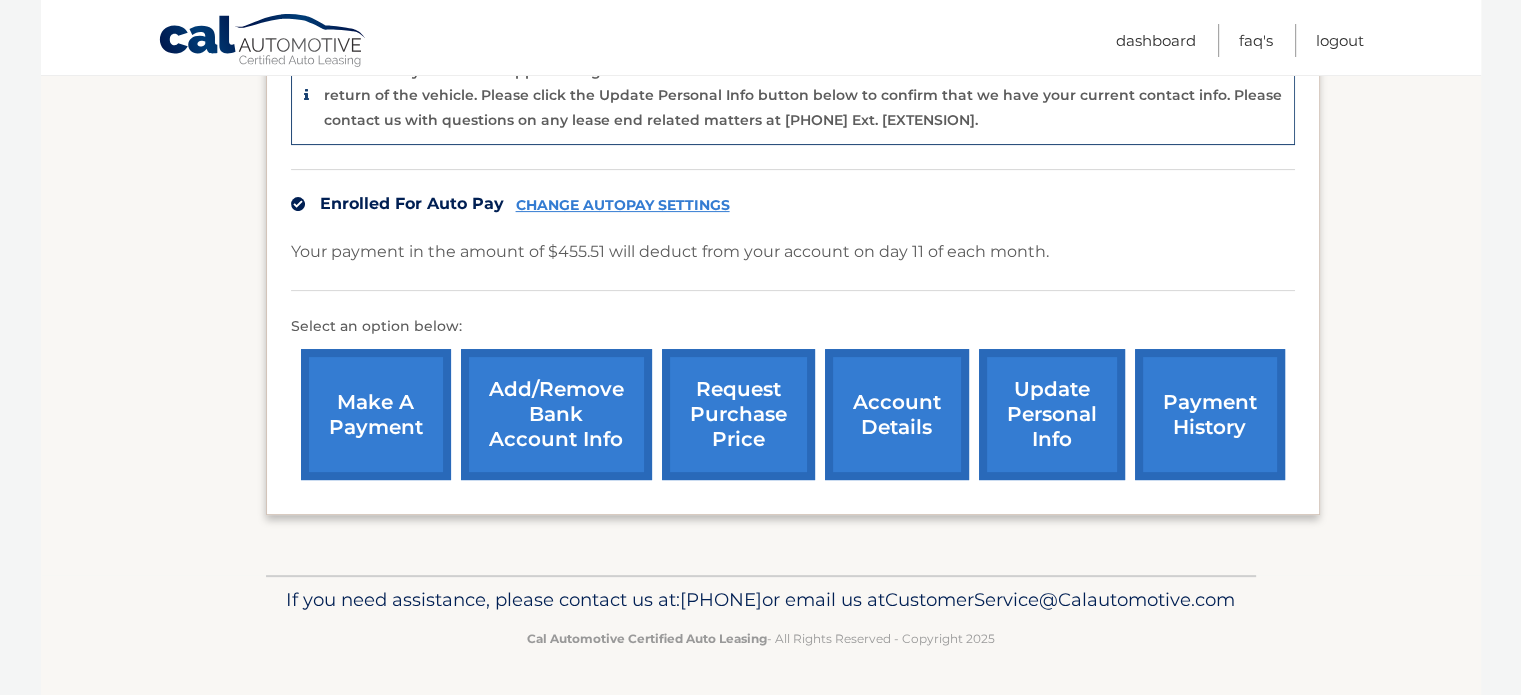 scroll, scrollTop: 589, scrollLeft: 0, axis: vertical 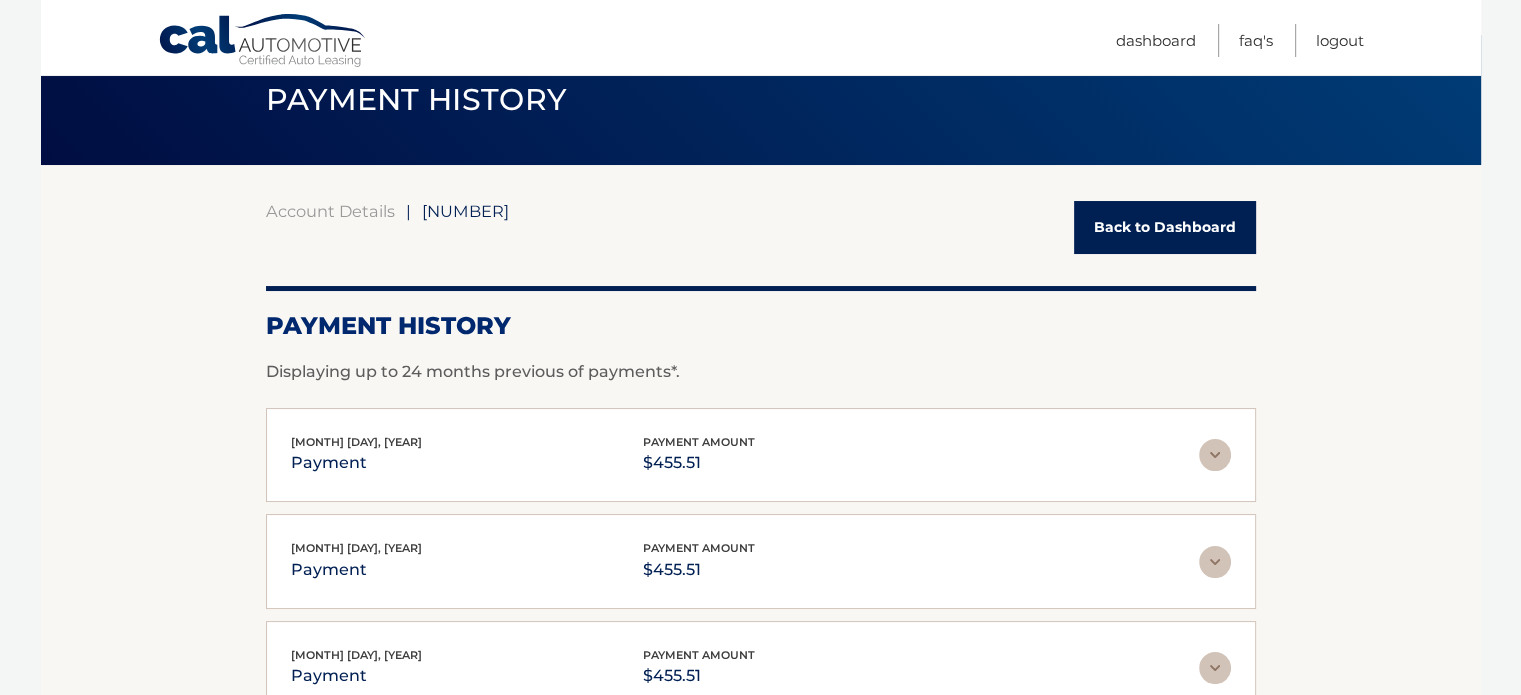 click on "Back to Dashboard" at bounding box center [1165, 227] 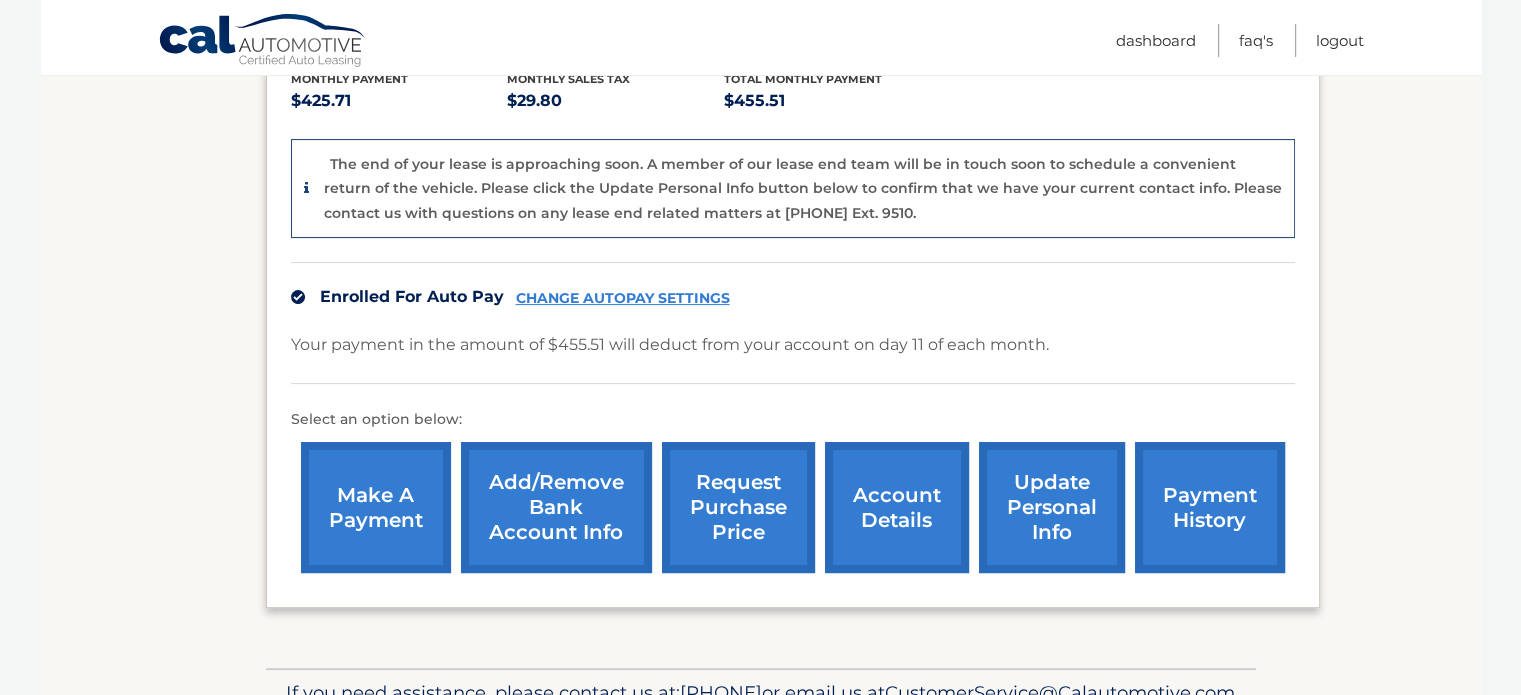 scroll, scrollTop: 589, scrollLeft: 0, axis: vertical 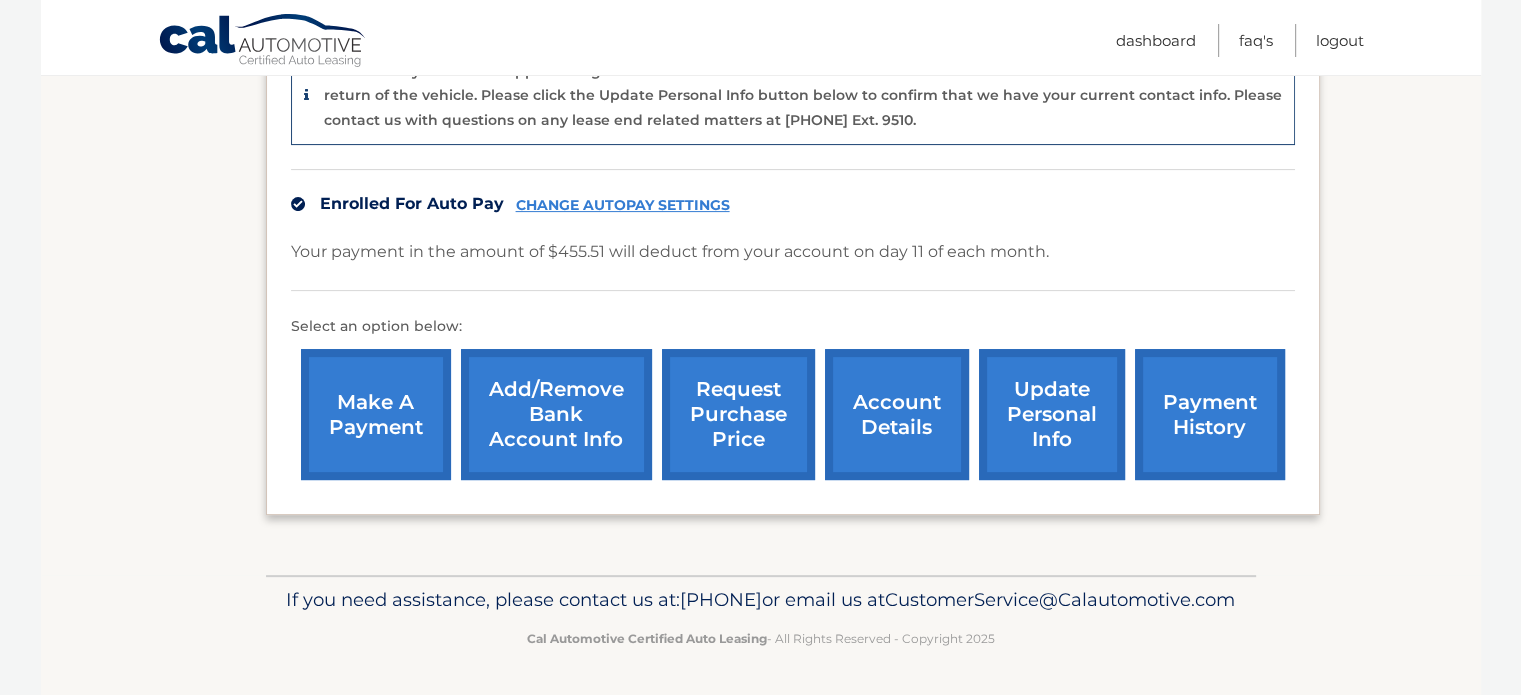 click on "request purchase price" at bounding box center [738, 414] 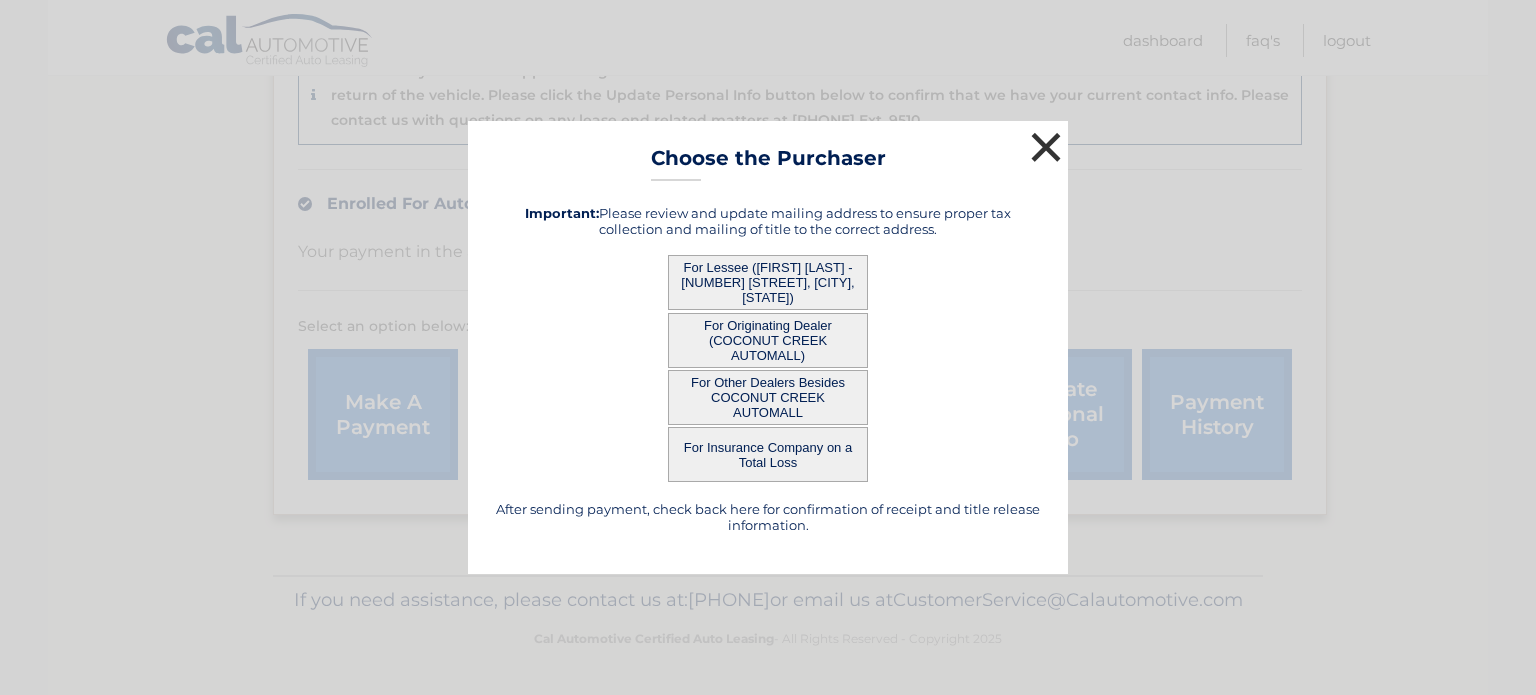 click on "×" at bounding box center (1046, 147) 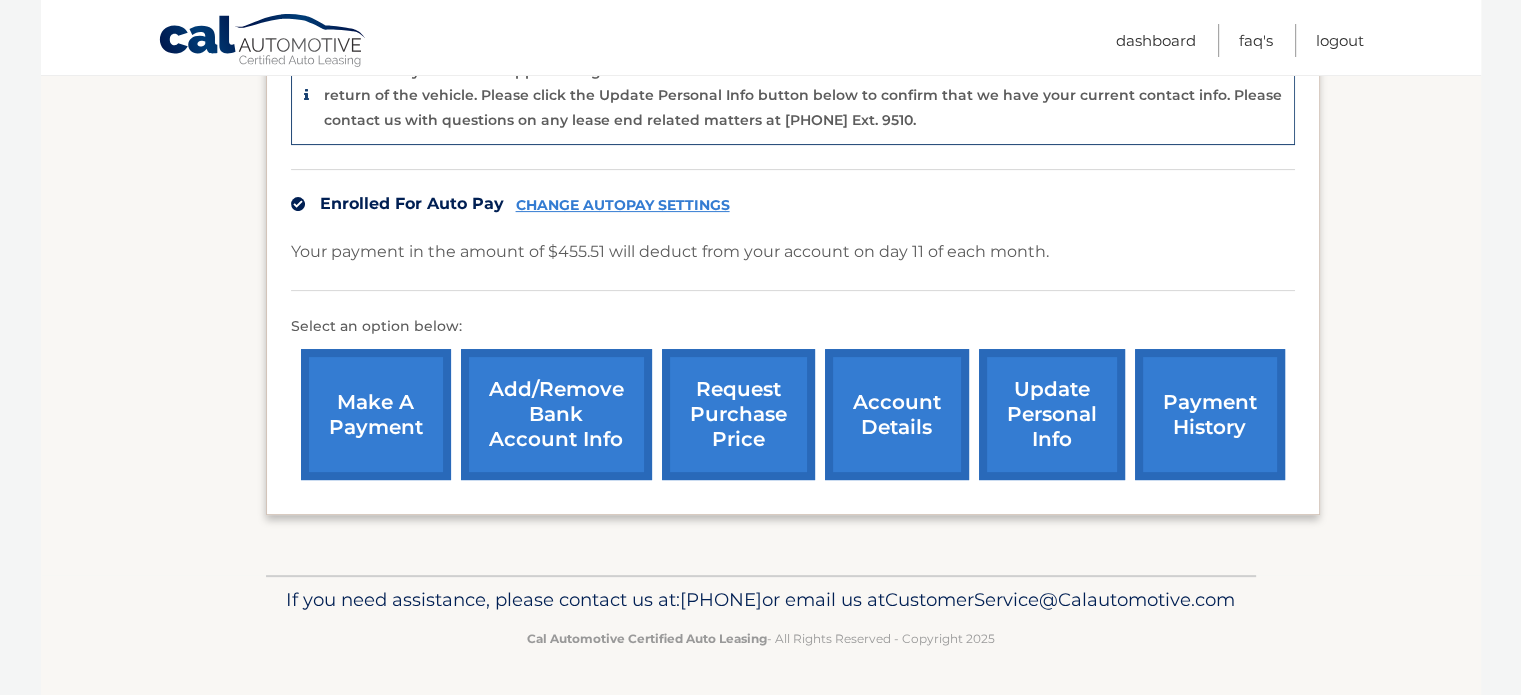 click on "my vehicles
Add a new lease
lease account
#44455536609
vehicle
2023 Hyundai TUCSON
name
ROSSANA GARCIA-STELLA
vin
5NMJA3AE9PH176908" at bounding box center [761, 143] 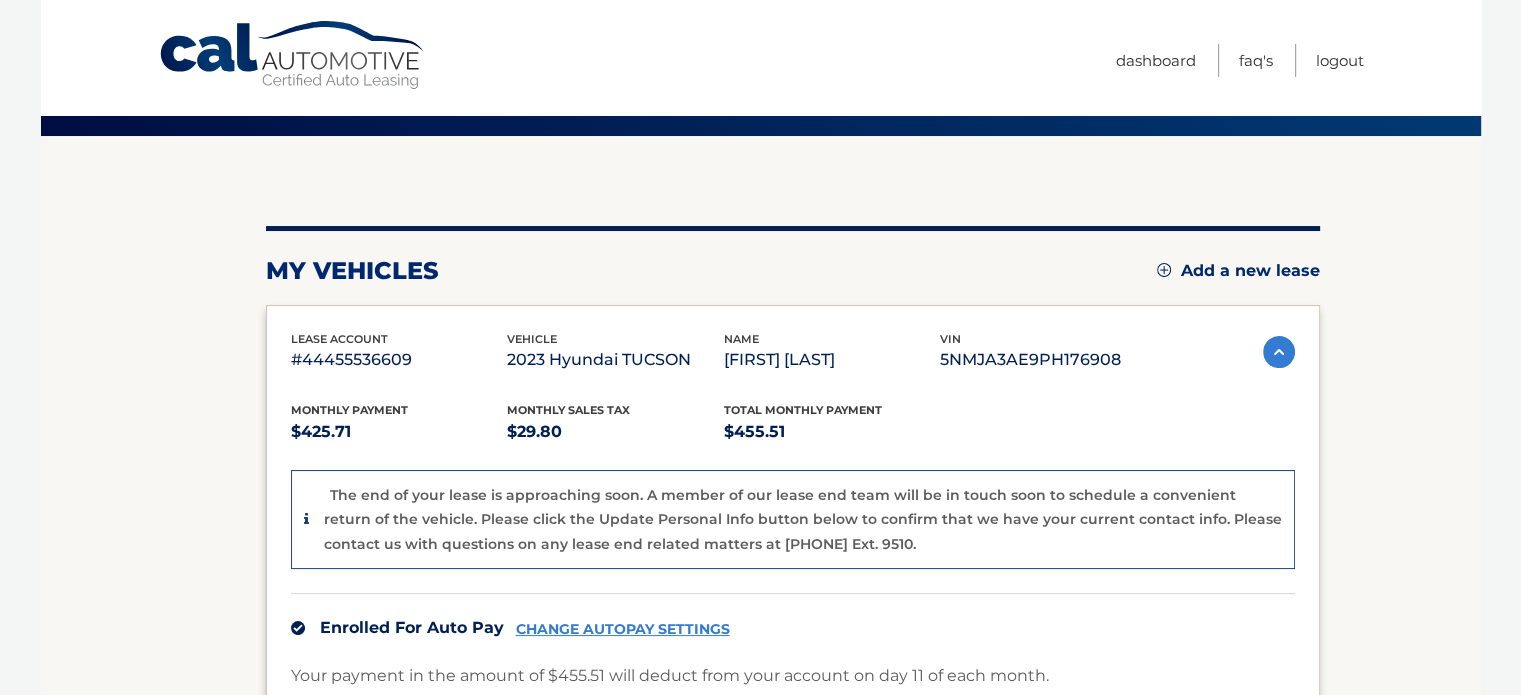 scroll, scrollTop: 0, scrollLeft: 0, axis: both 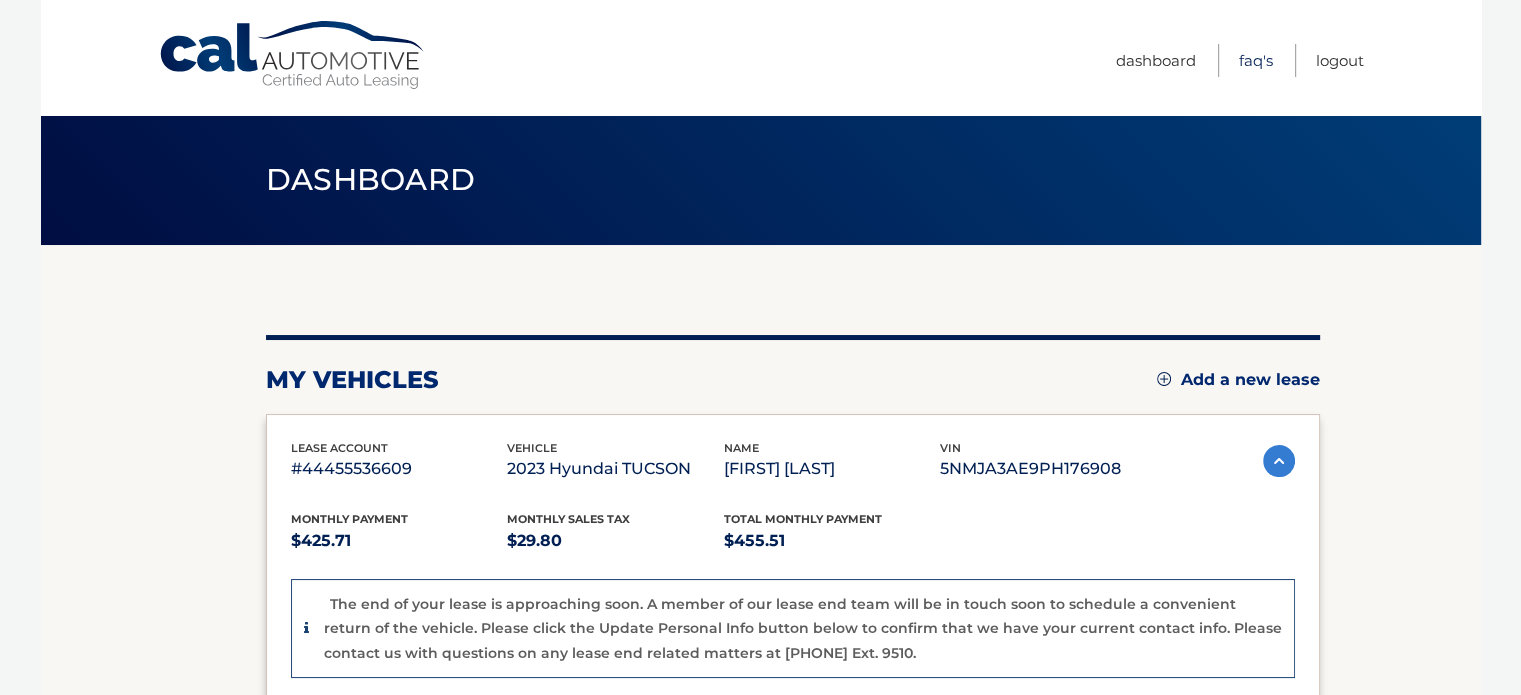 click on "FAQ's" at bounding box center (1256, 60) 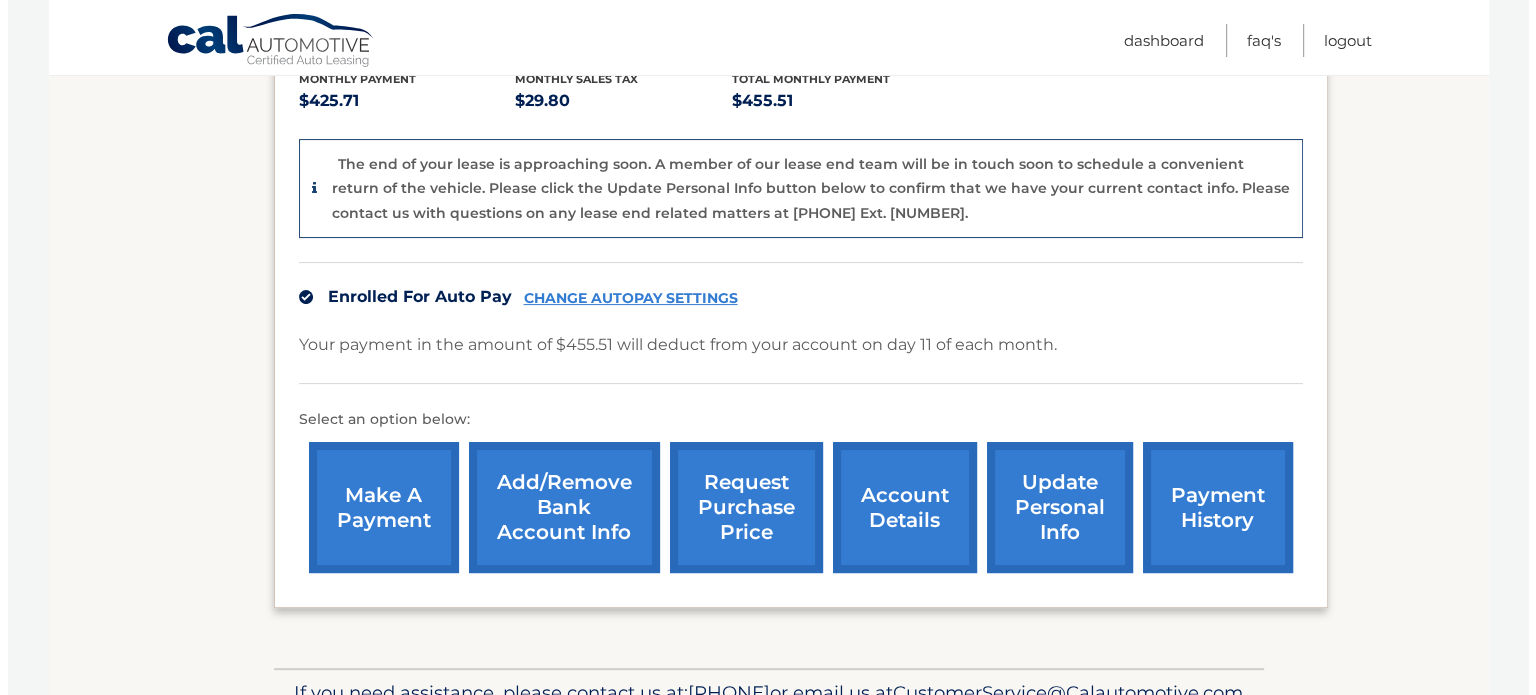 scroll, scrollTop: 589, scrollLeft: 0, axis: vertical 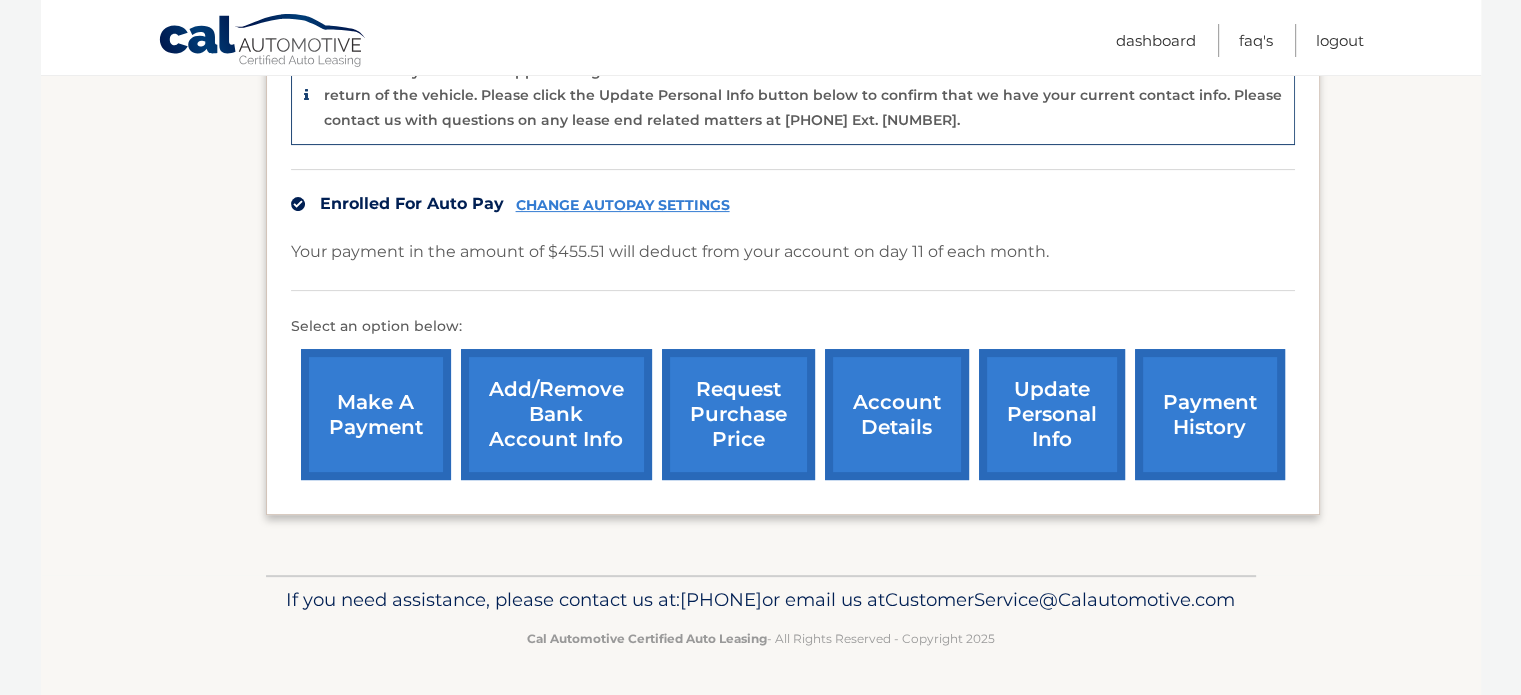 click on "request purchase price" at bounding box center (738, 414) 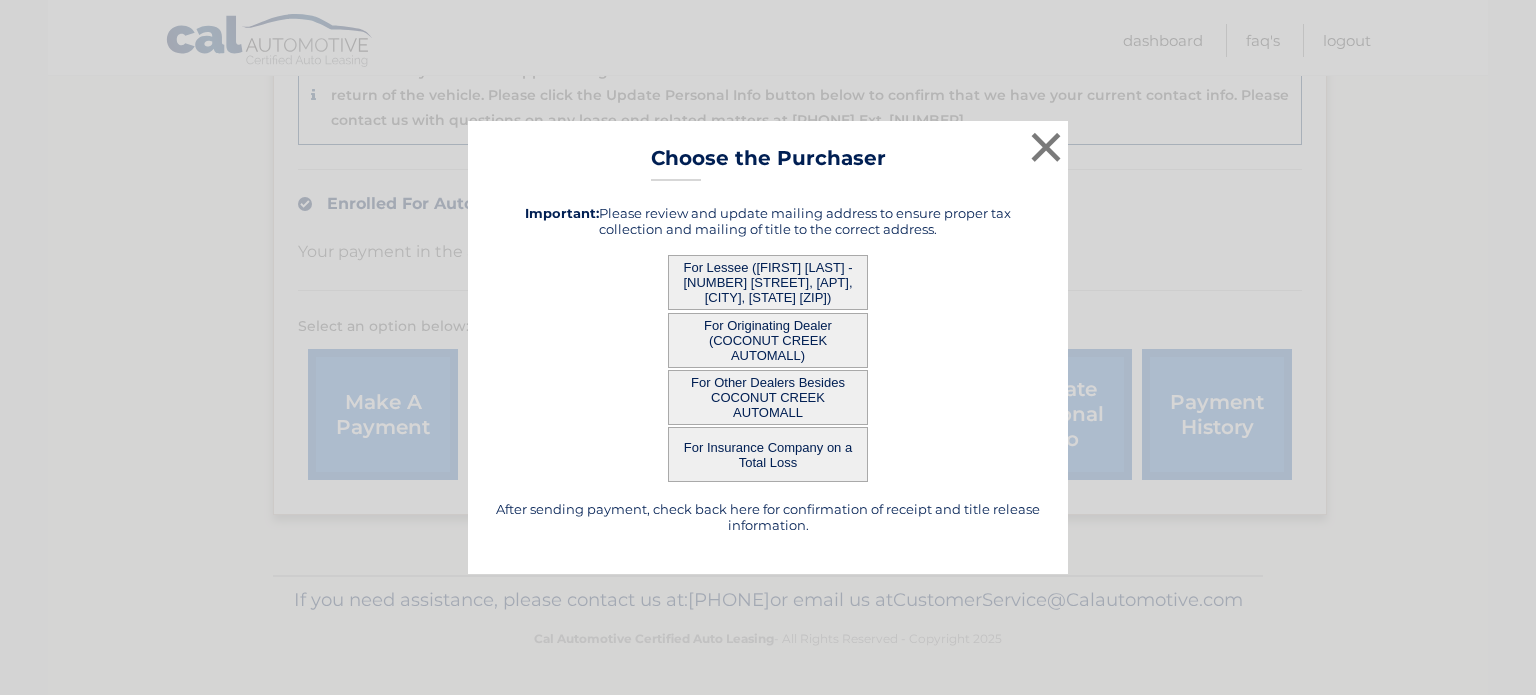 click on "For Lessee ([FIRST] [LAST] - [NUMBER] [STREET], [CITY], [STATE])" at bounding box center [768, 282] 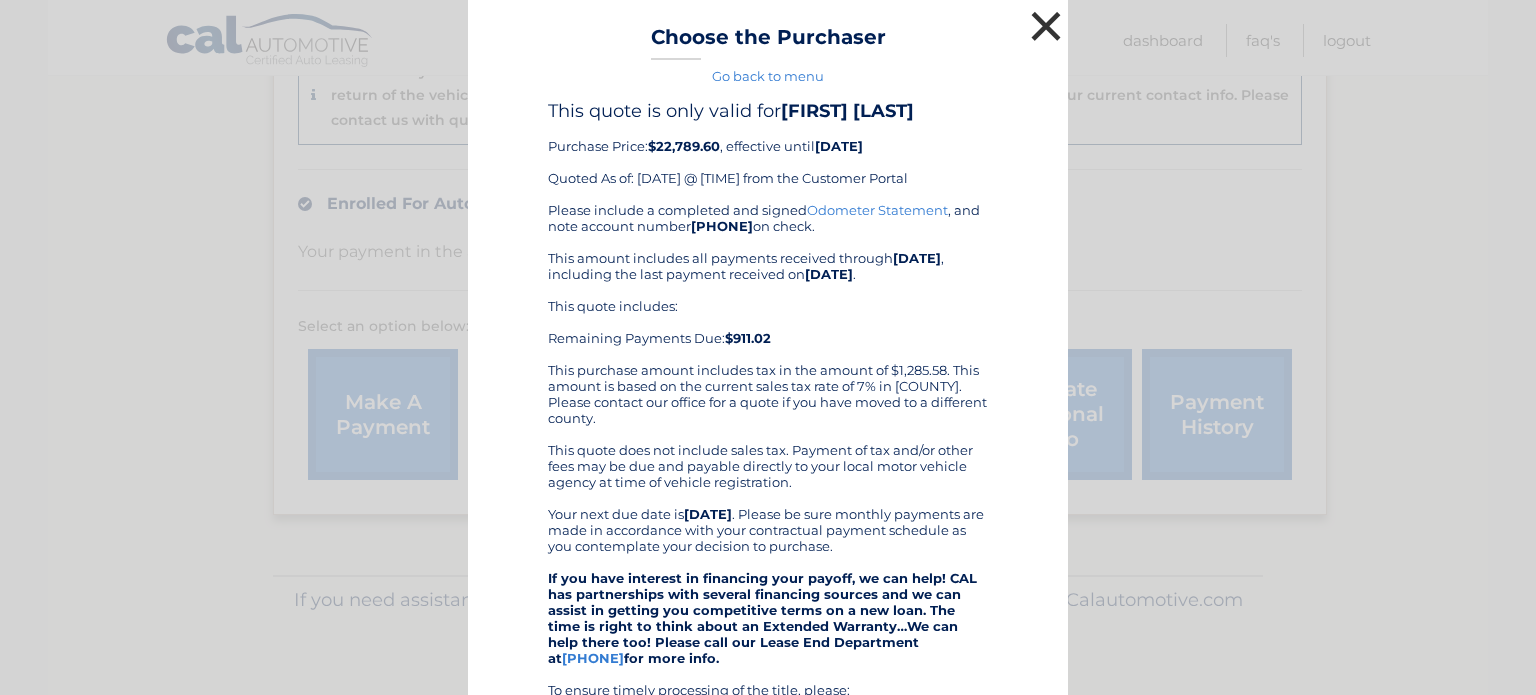 click on "×" at bounding box center [1046, 26] 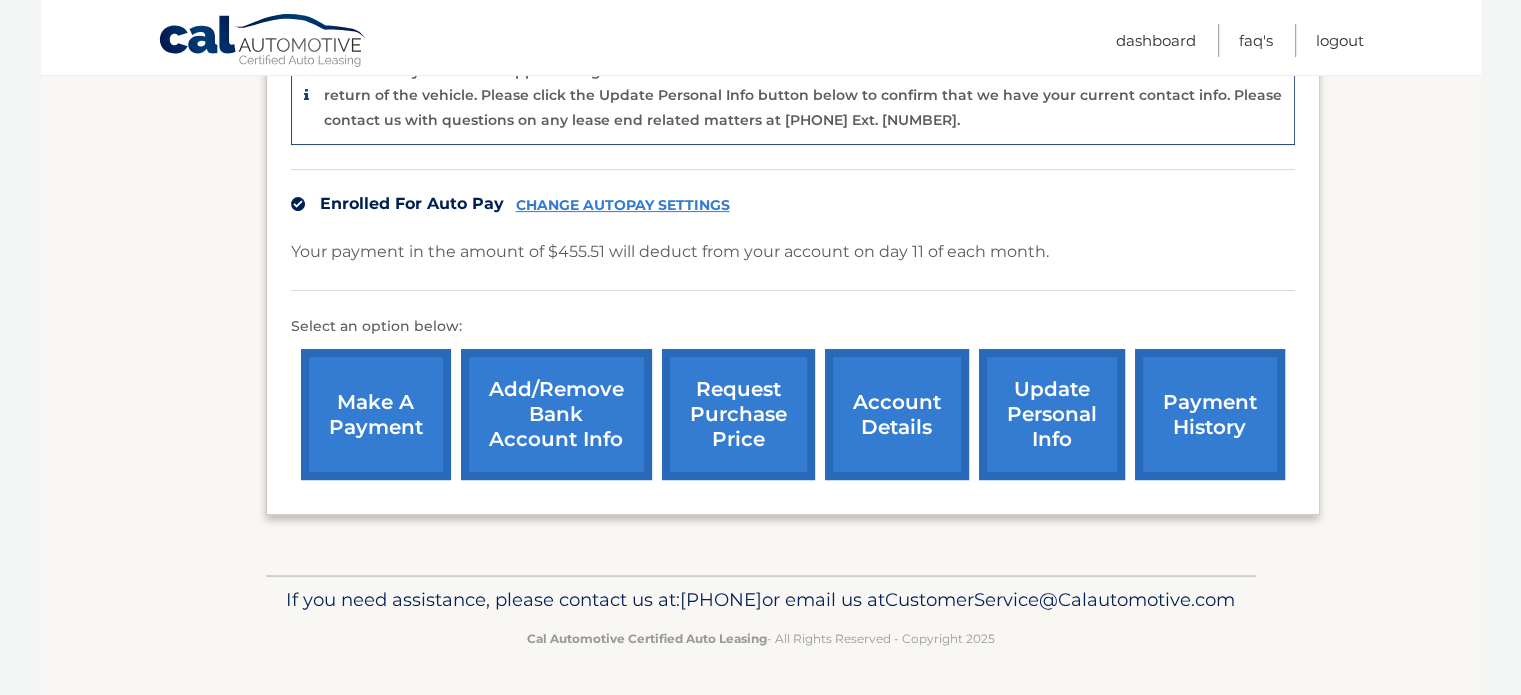 click on "request purchase price" at bounding box center [738, 414] 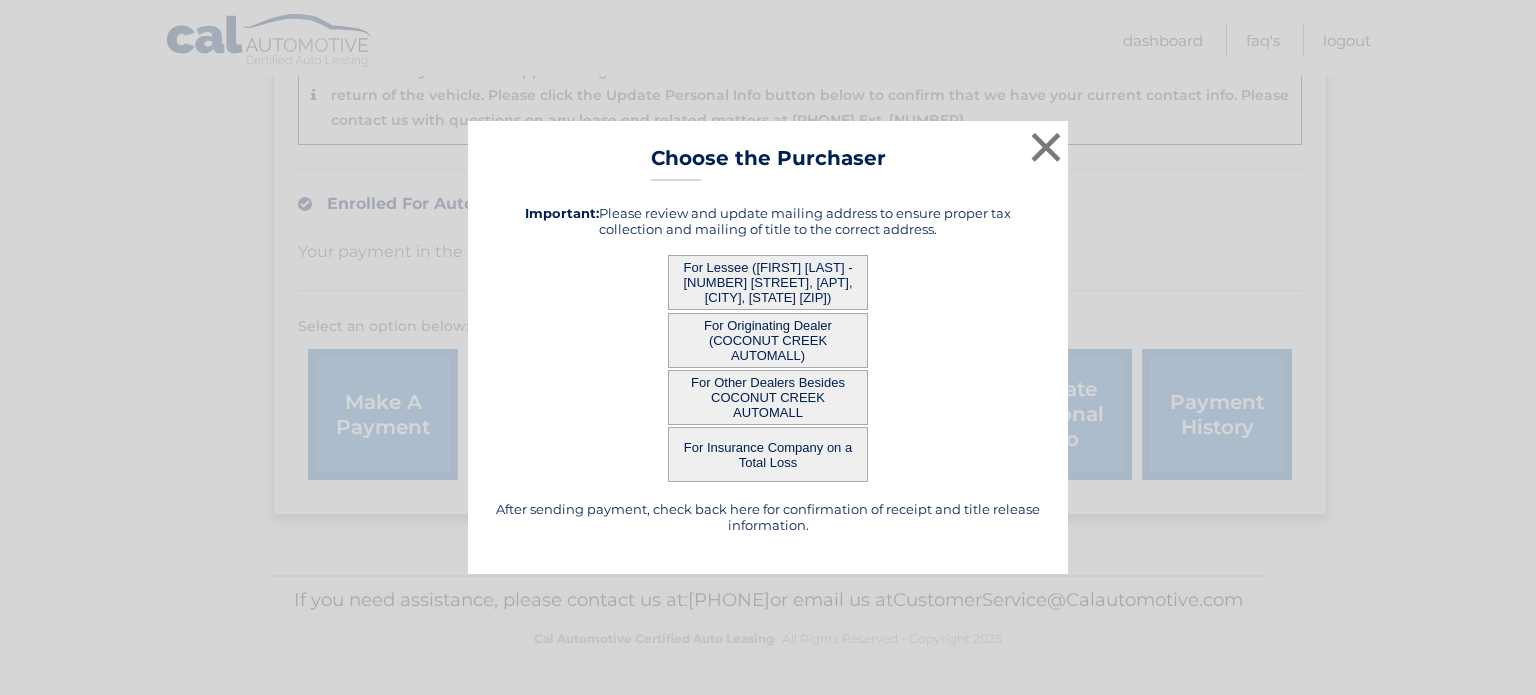 click on "For Other Dealers Besides COCONUT CREEK AUTOMALL" at bounding box center [768, 397] 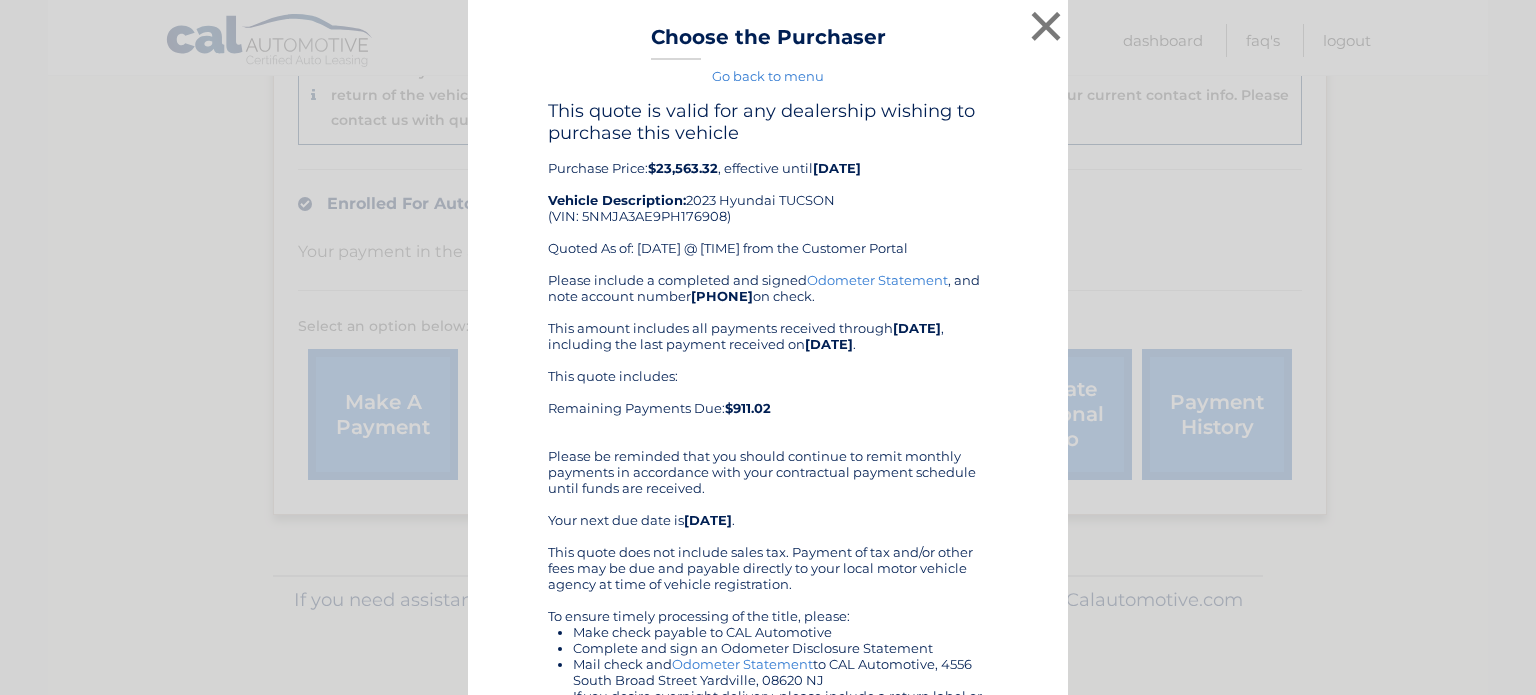 click on "Go back to menu" at bounding box center (768, 76) 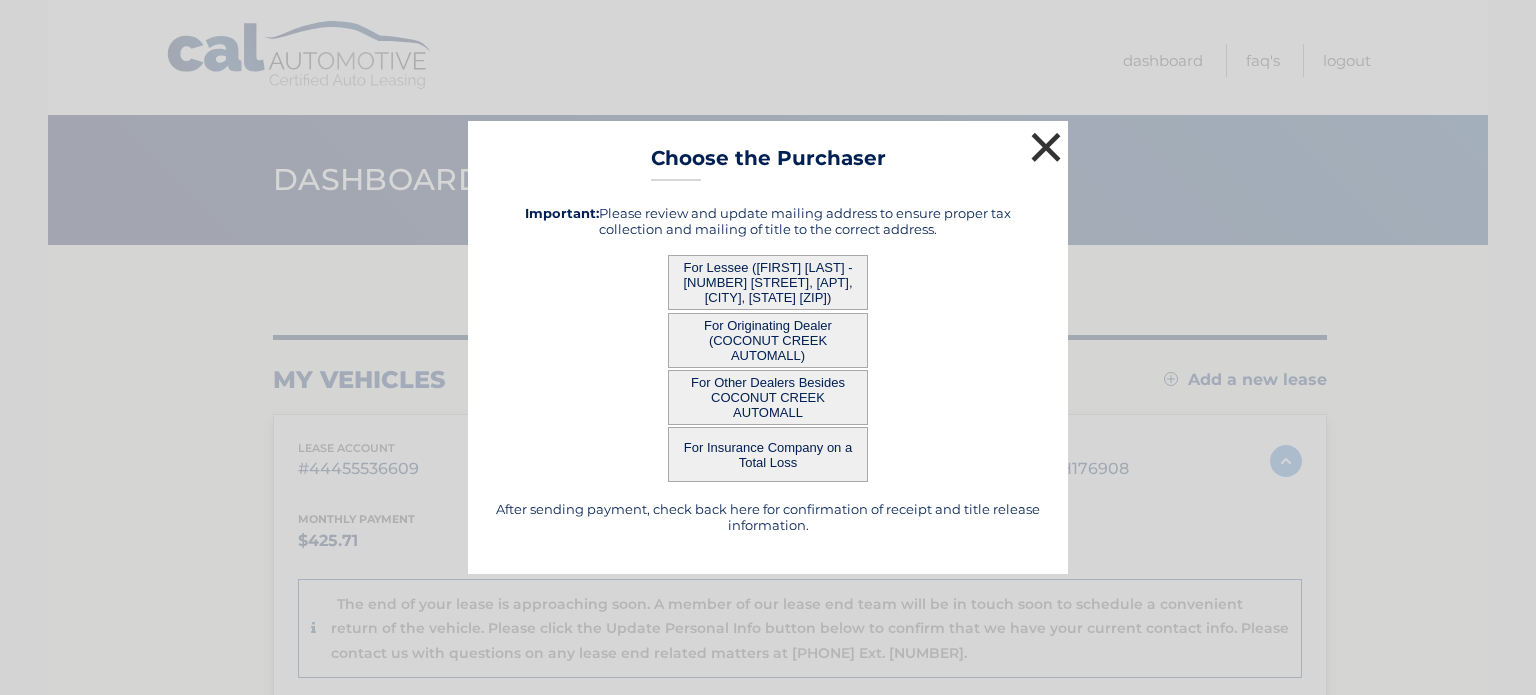click on "×" at bounding box center [1046, 147] 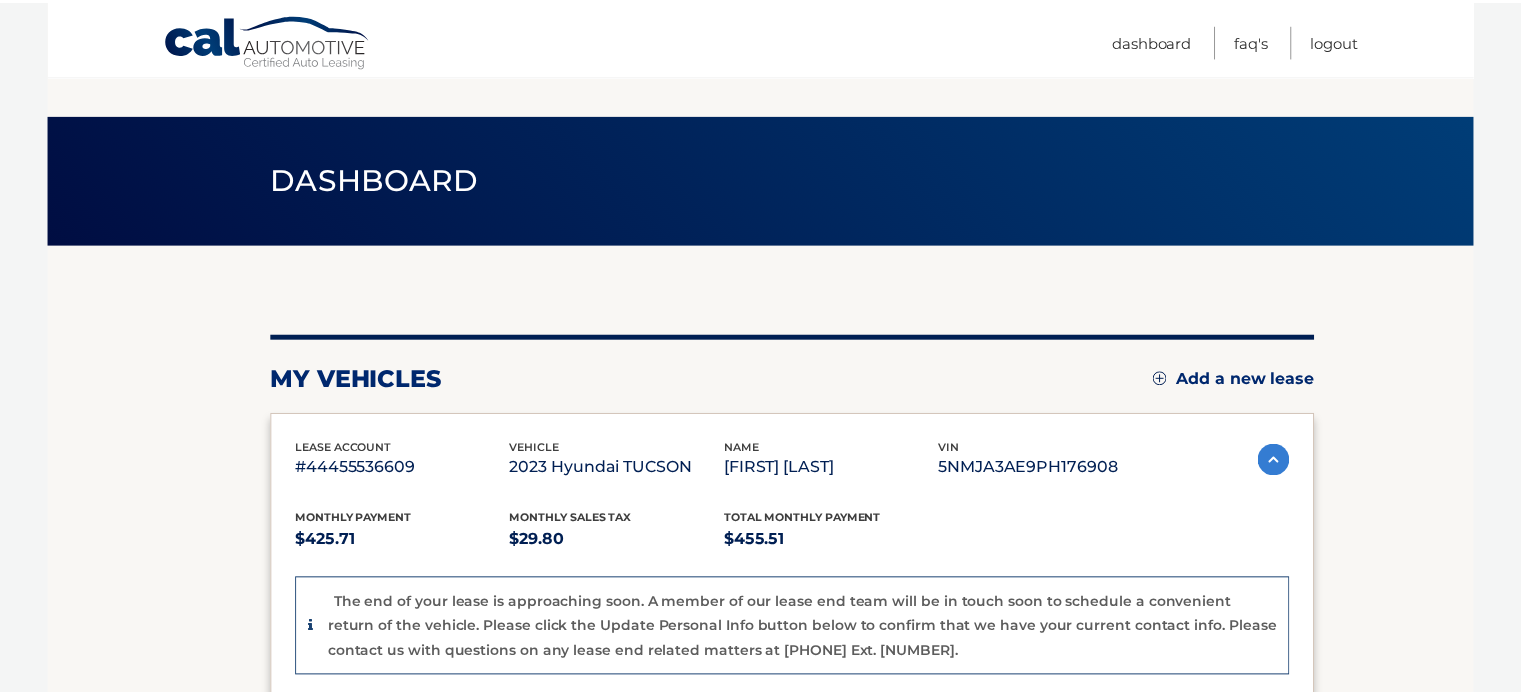 scroll, scrollTop: 589, scrollLeft: 0, axis: vertical 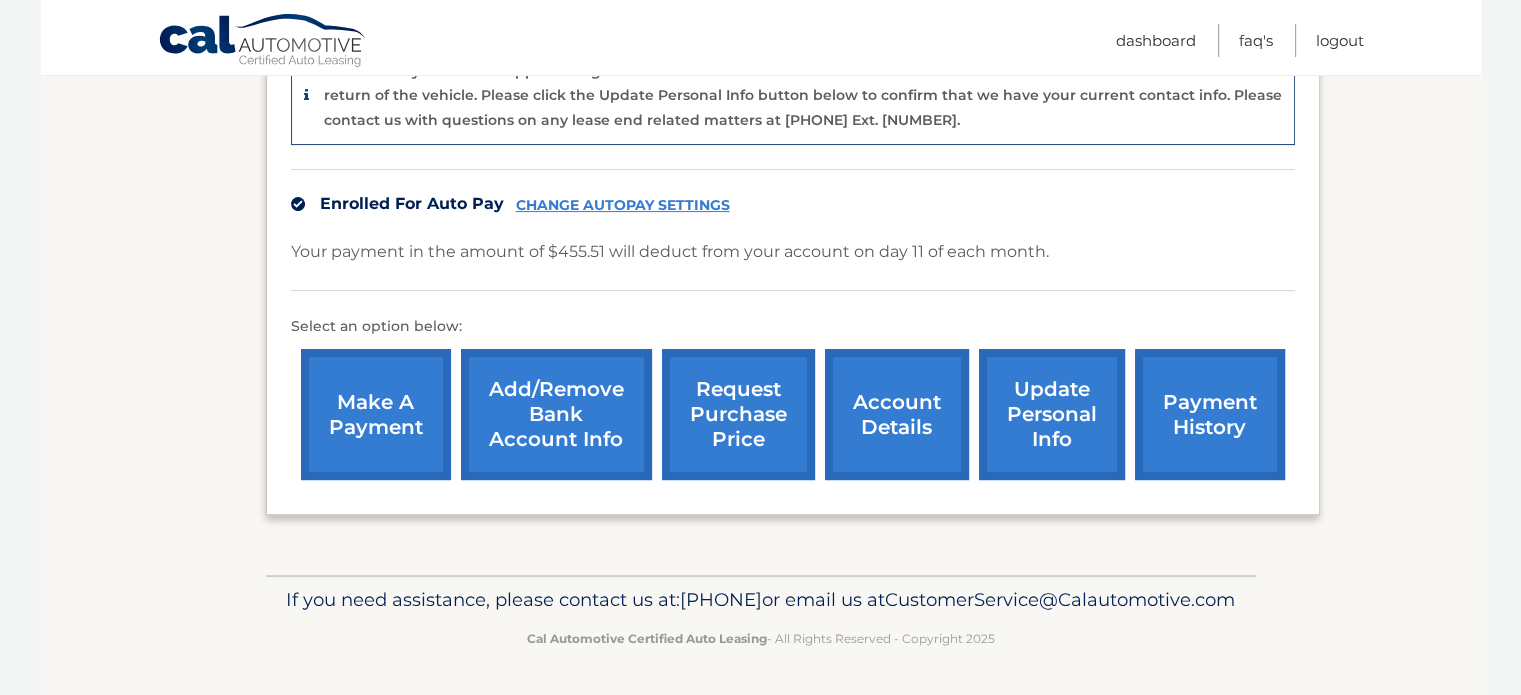 click on "request purchase price" at bounding box center (738, 414) 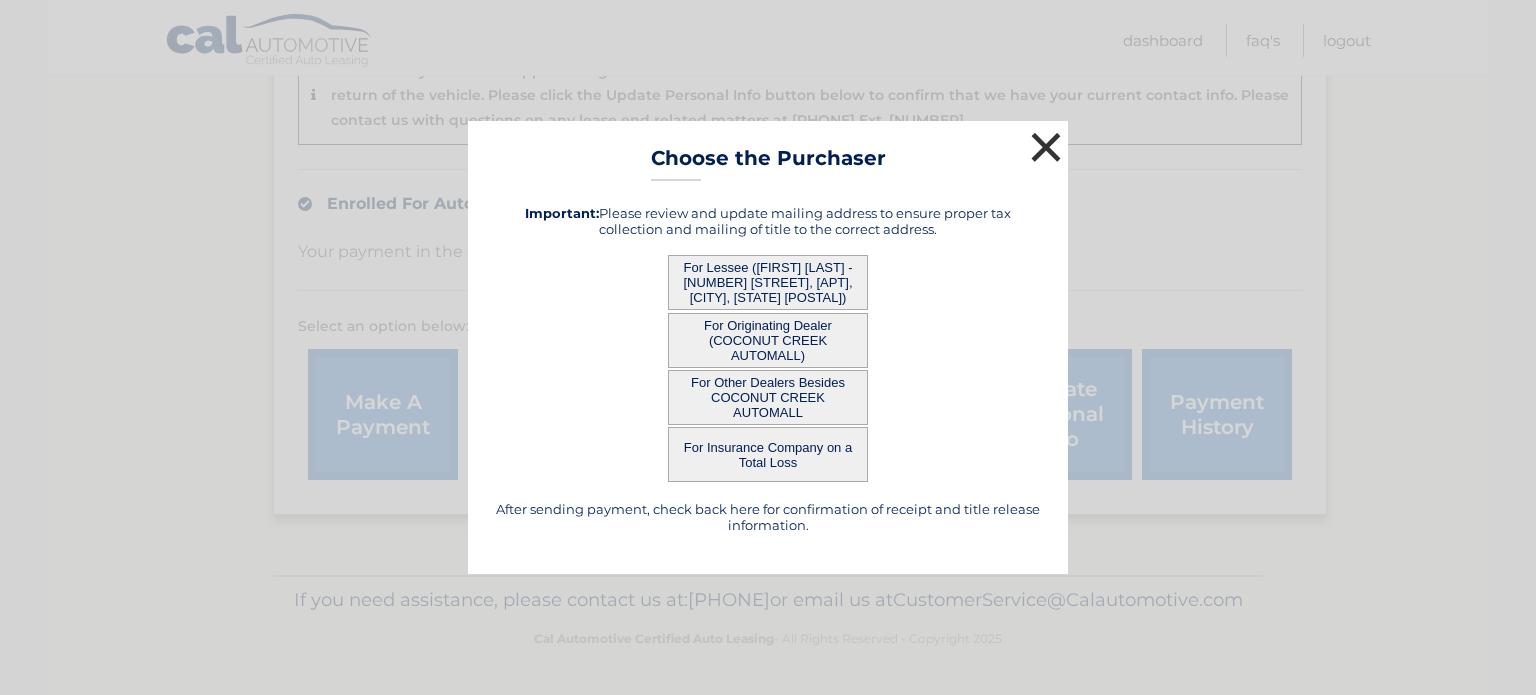 click on "×" at bounding box center [1046, 147] 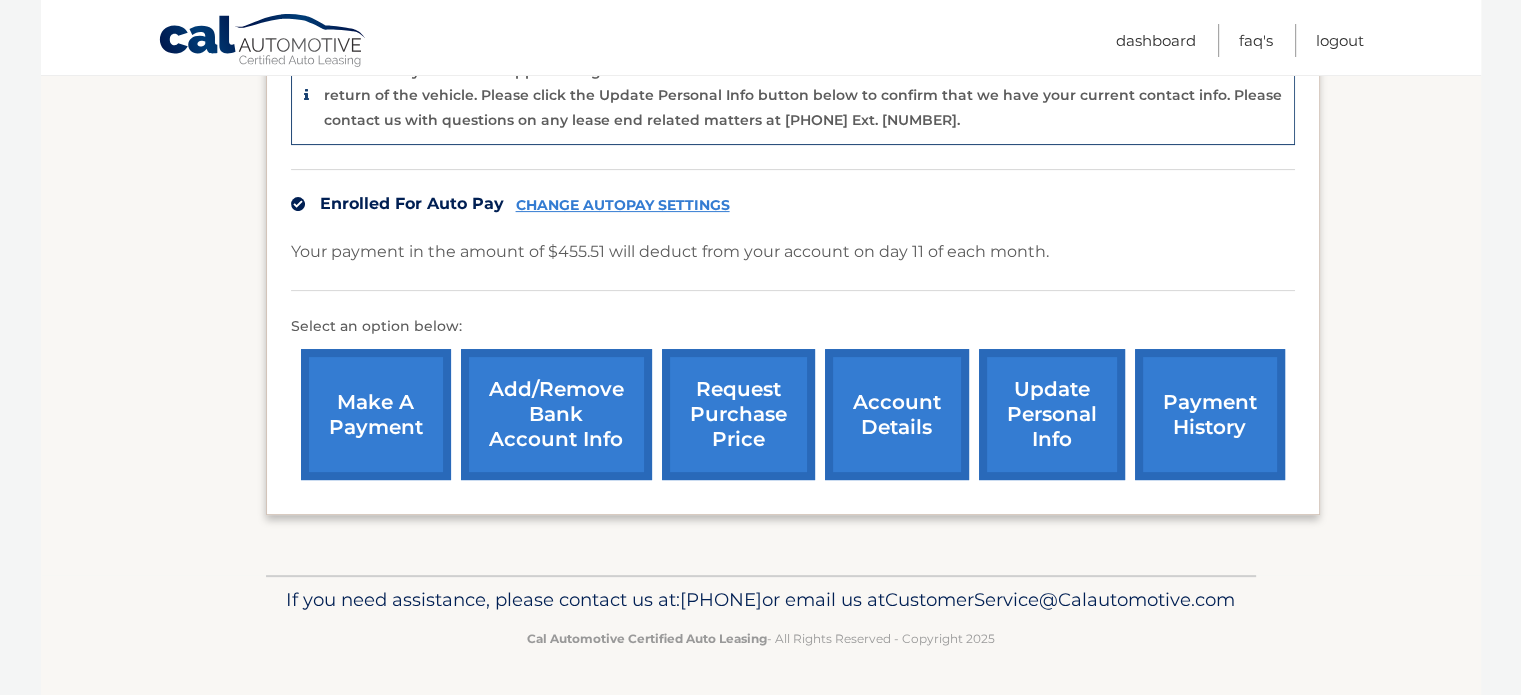click on "request purchase price" at bounding box center (738, 414) 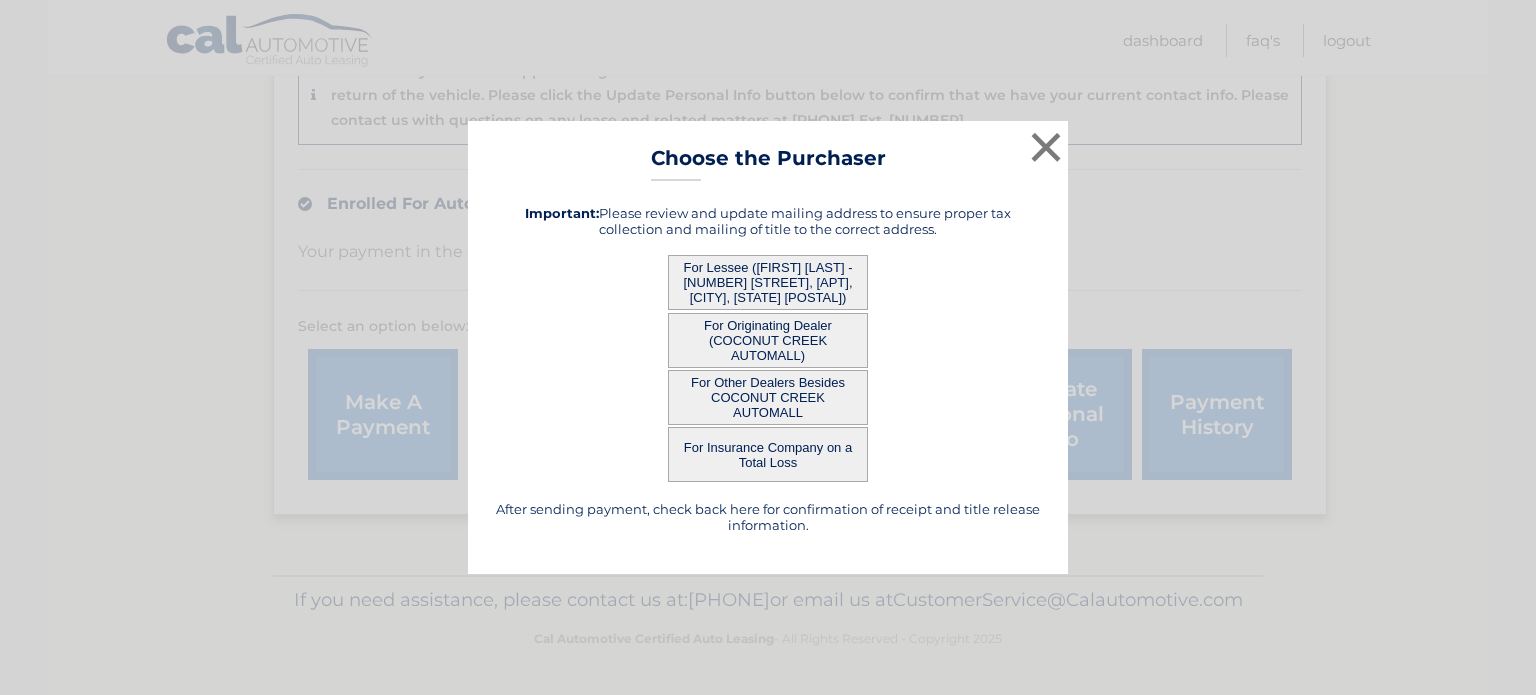 click on "For Lessee ([FIRST] [LAST] - [NUMBER] [STREET], [APT], [CITY], [STATE] [POSTAL])" at bounding box center [768, 282] 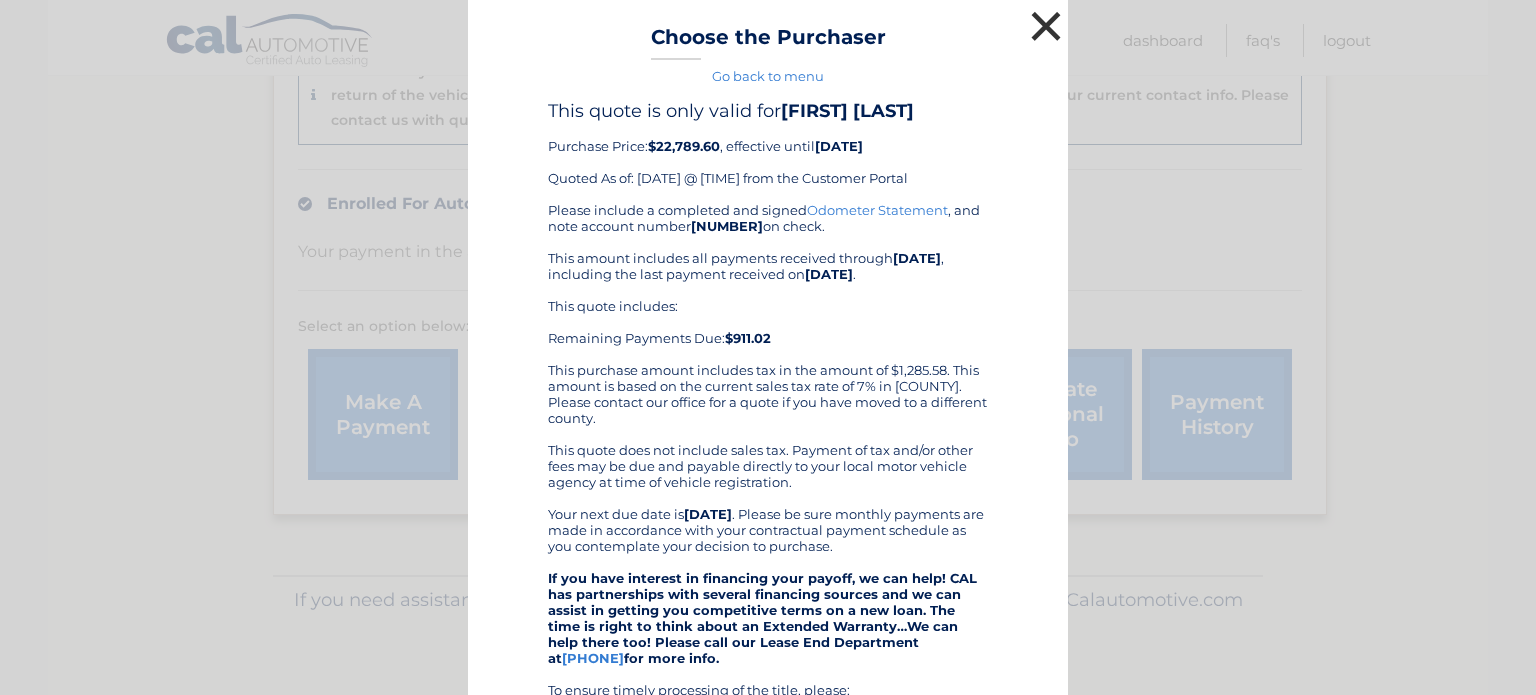 click on "×" at bounding box center (1046, 26) 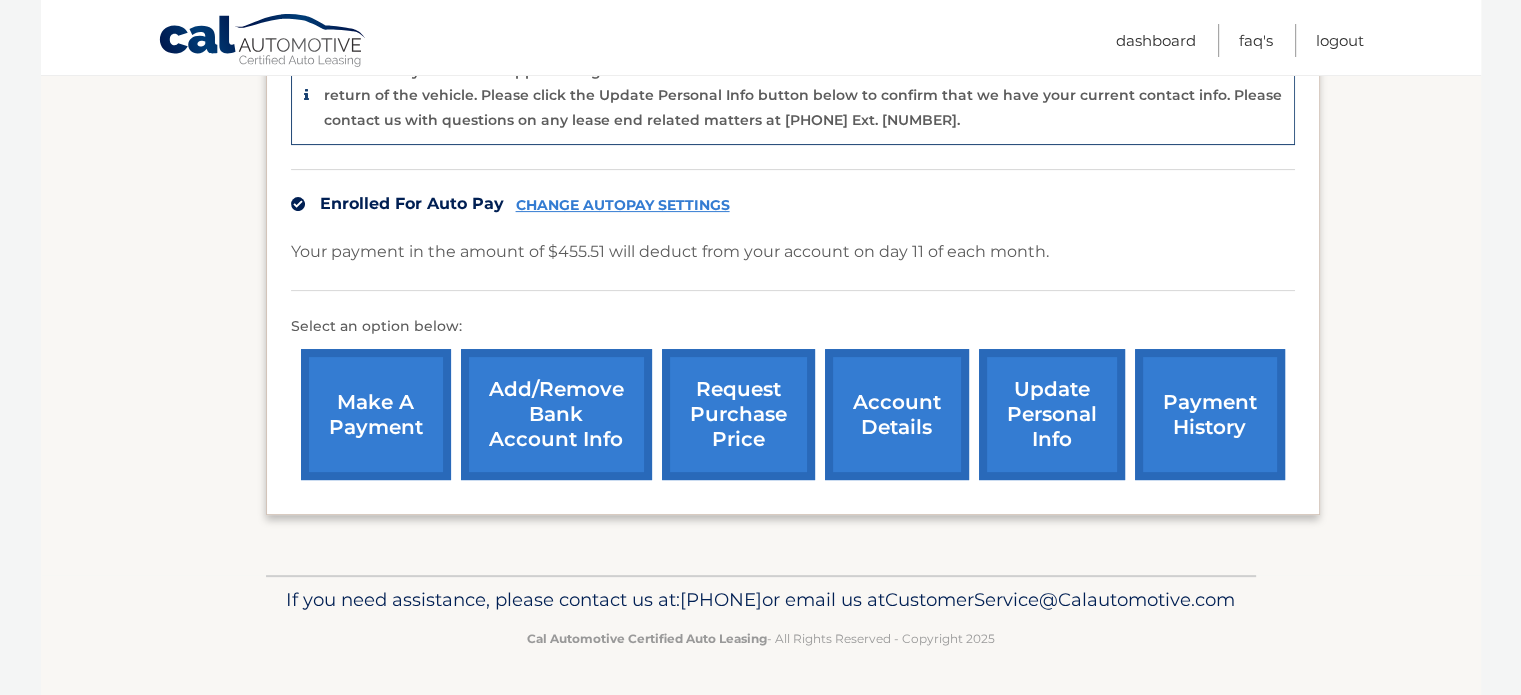click on "request purchase price" at bounding box center [738, 414] 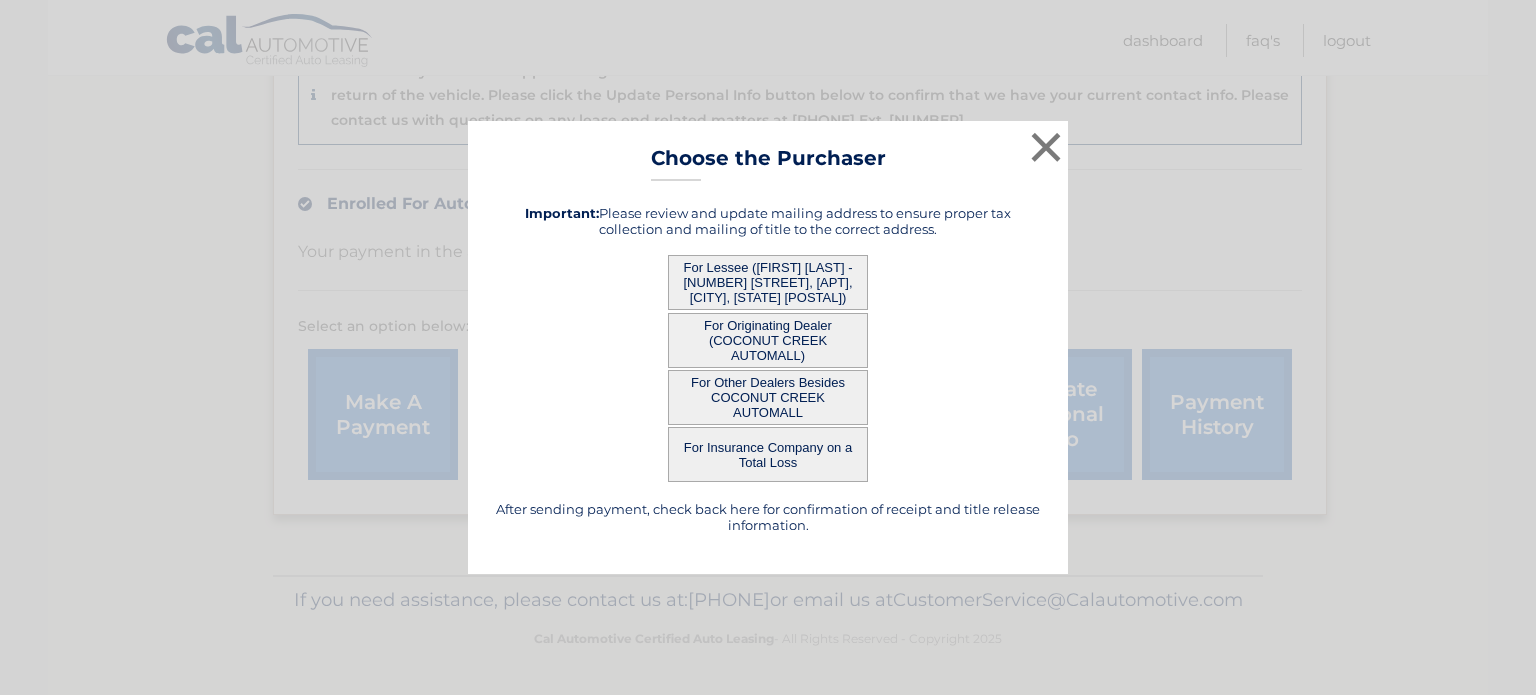 click on "For Other Dealers Besides COCONUT CREEK AUTOMALL" at bounding box center [768, 397] 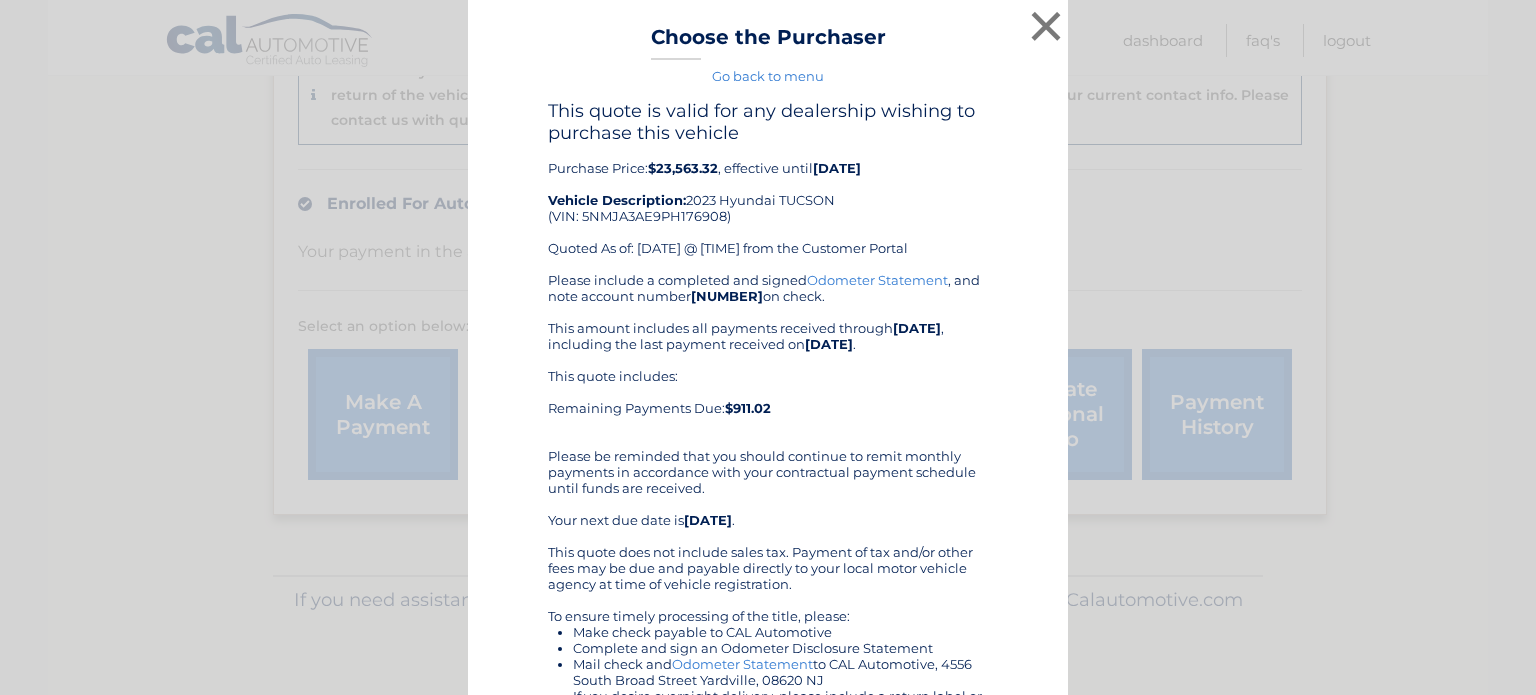 click on "This quote includes:
Remaining Payments Due:  $911.02" at bounding box center [768, 400] 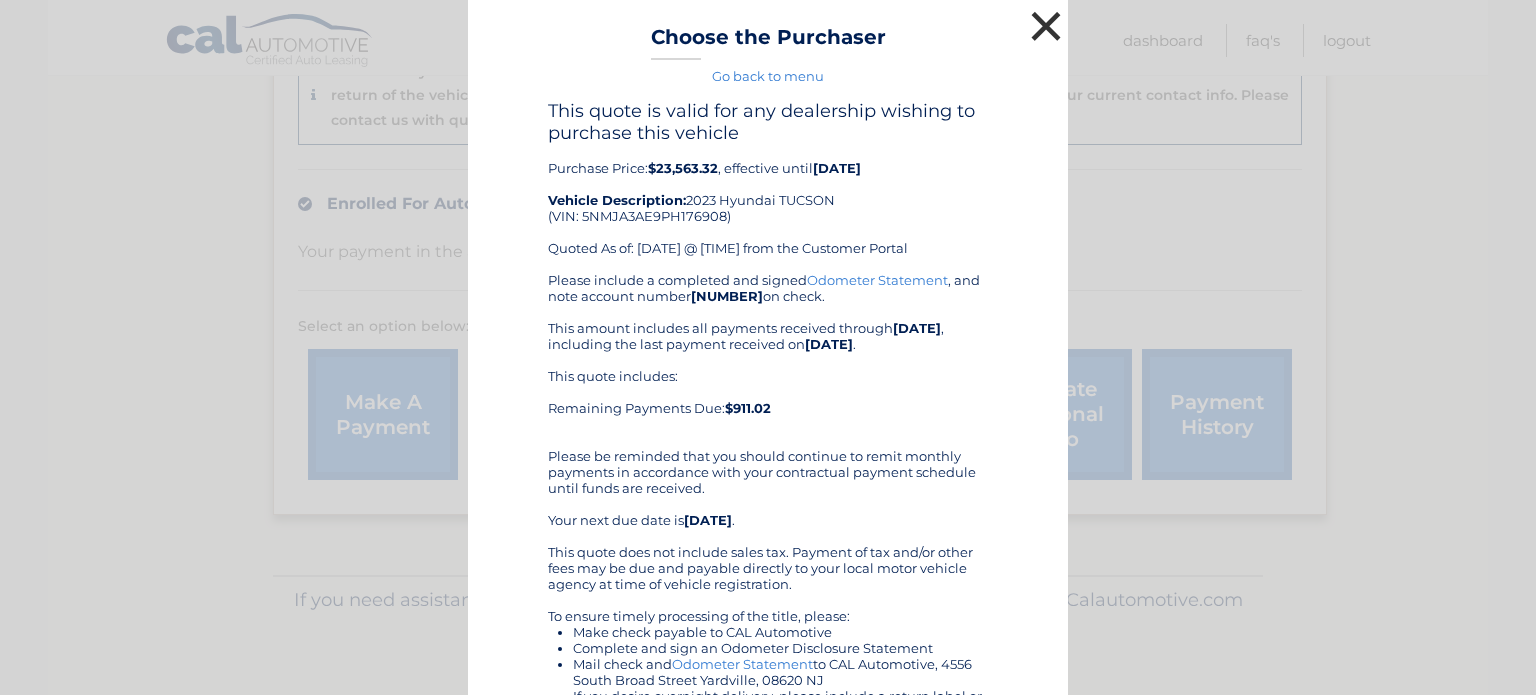 click on "×" at bounding box center [1046, 26] 